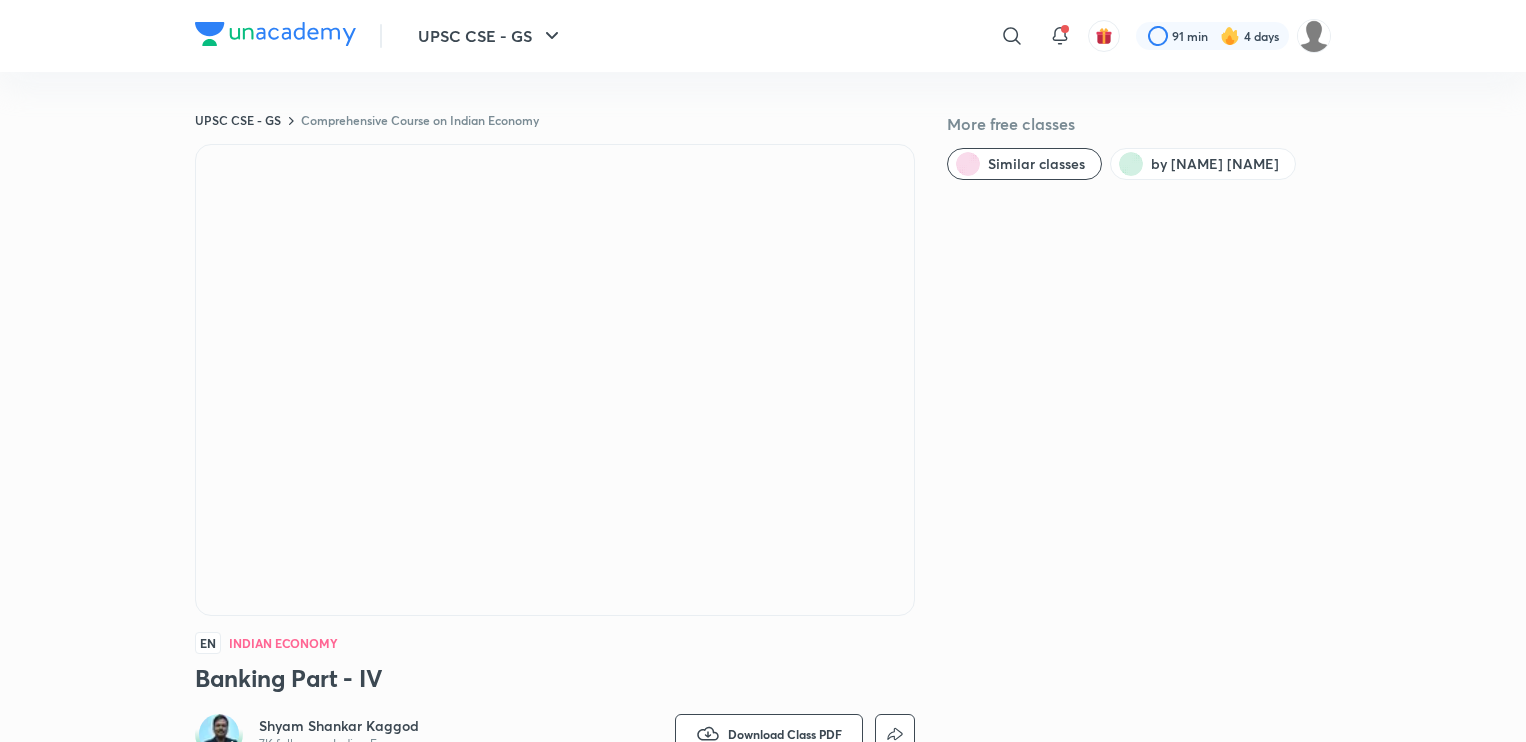 scroll, scrollTop: 1156, scrollLeft: 0, axis: vertical 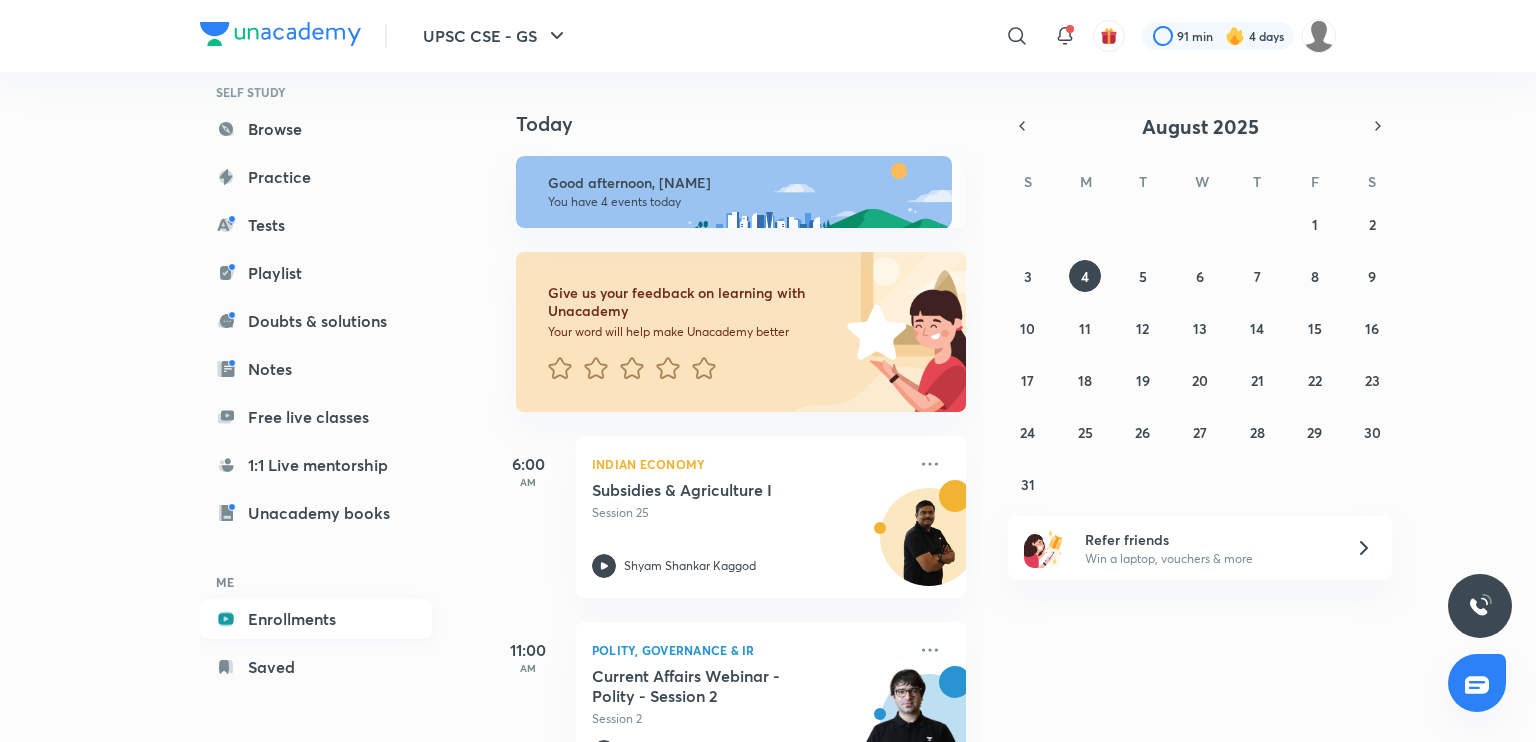 click on "Enrollments" at bounding box center (316, 619) 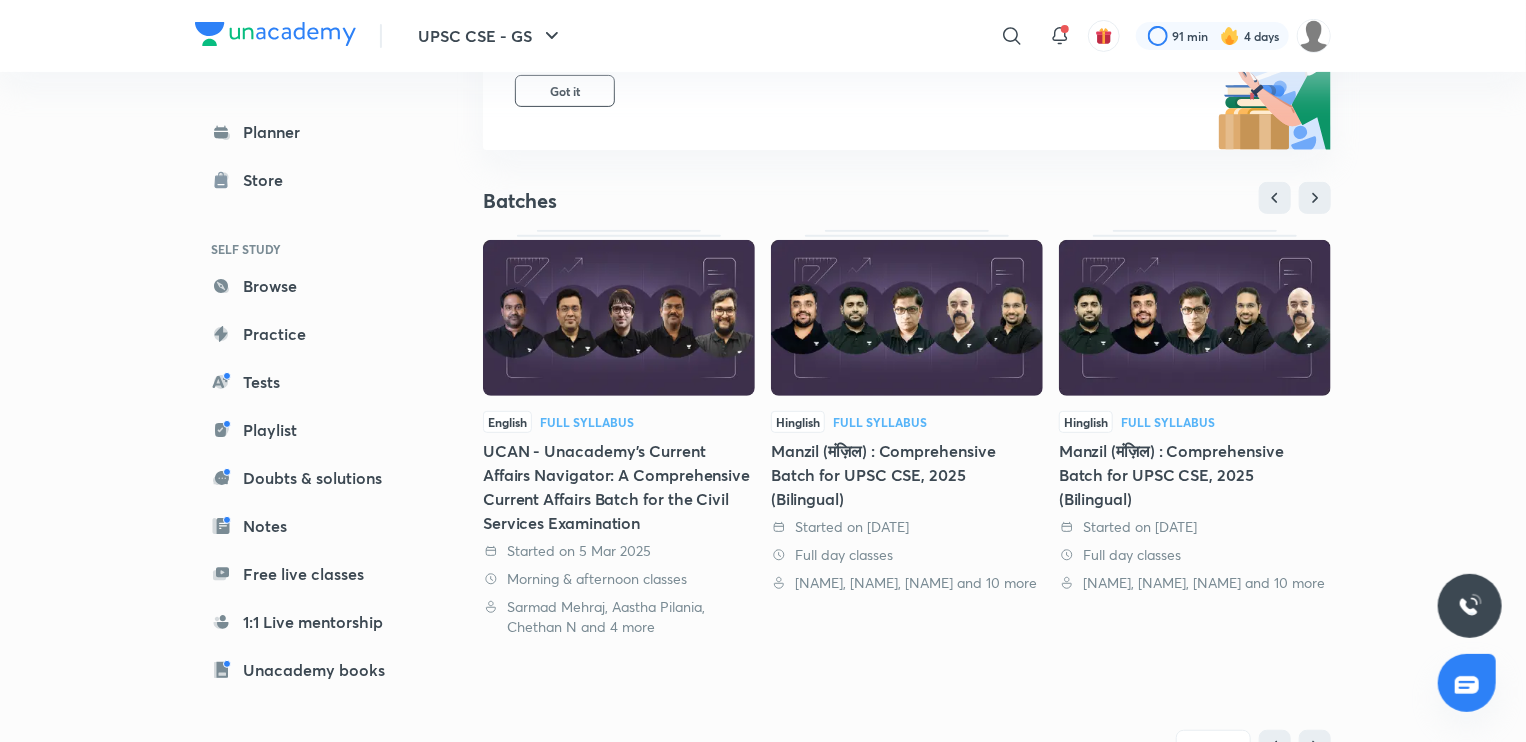 scroll, scrollTop: 300, scrollLeft: 0, axis: vertical 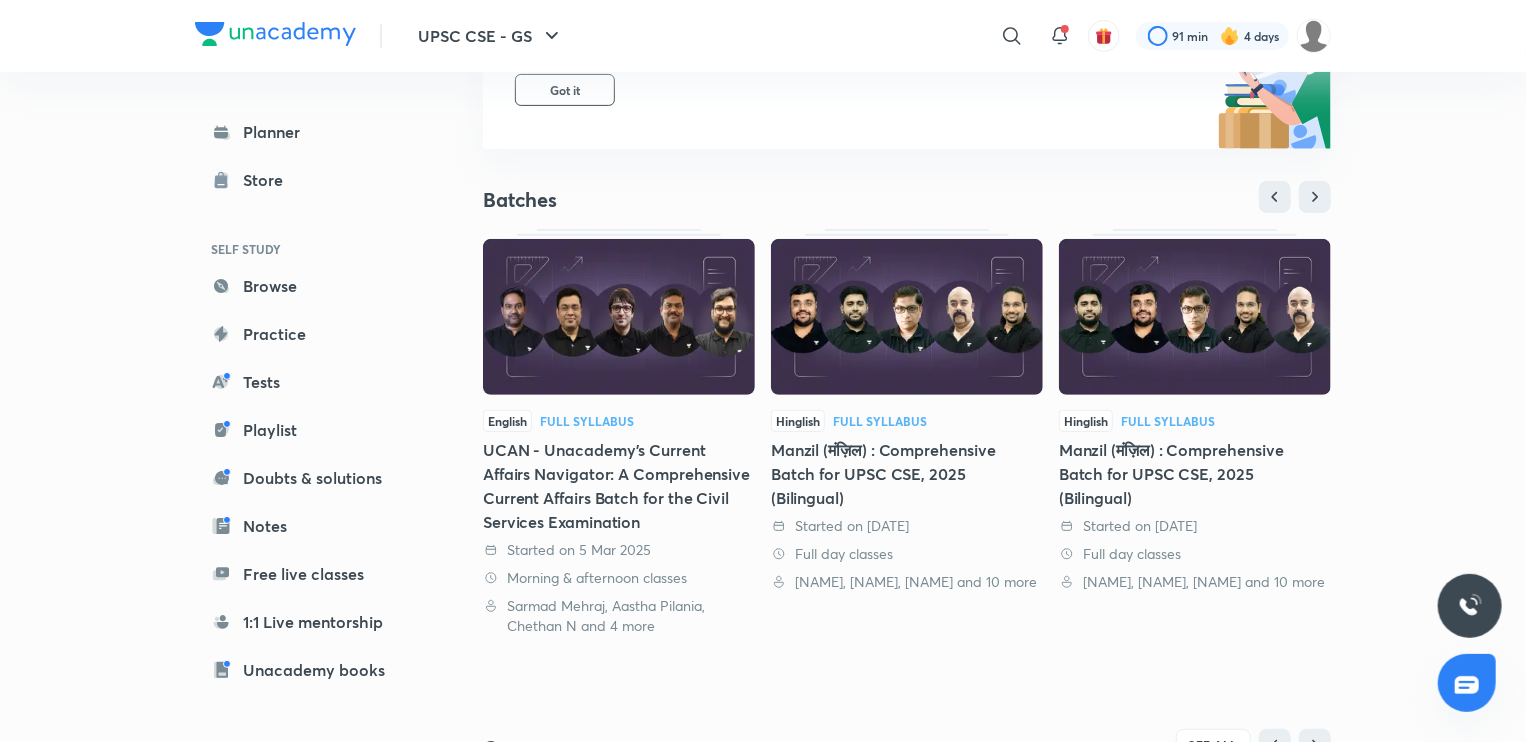 click on "UCAN - Unacademy’s Current Affairs Navigator: A Comprehensive Current Affairs Batch for the Civil Services Examination" at bounding box center (619, 486) 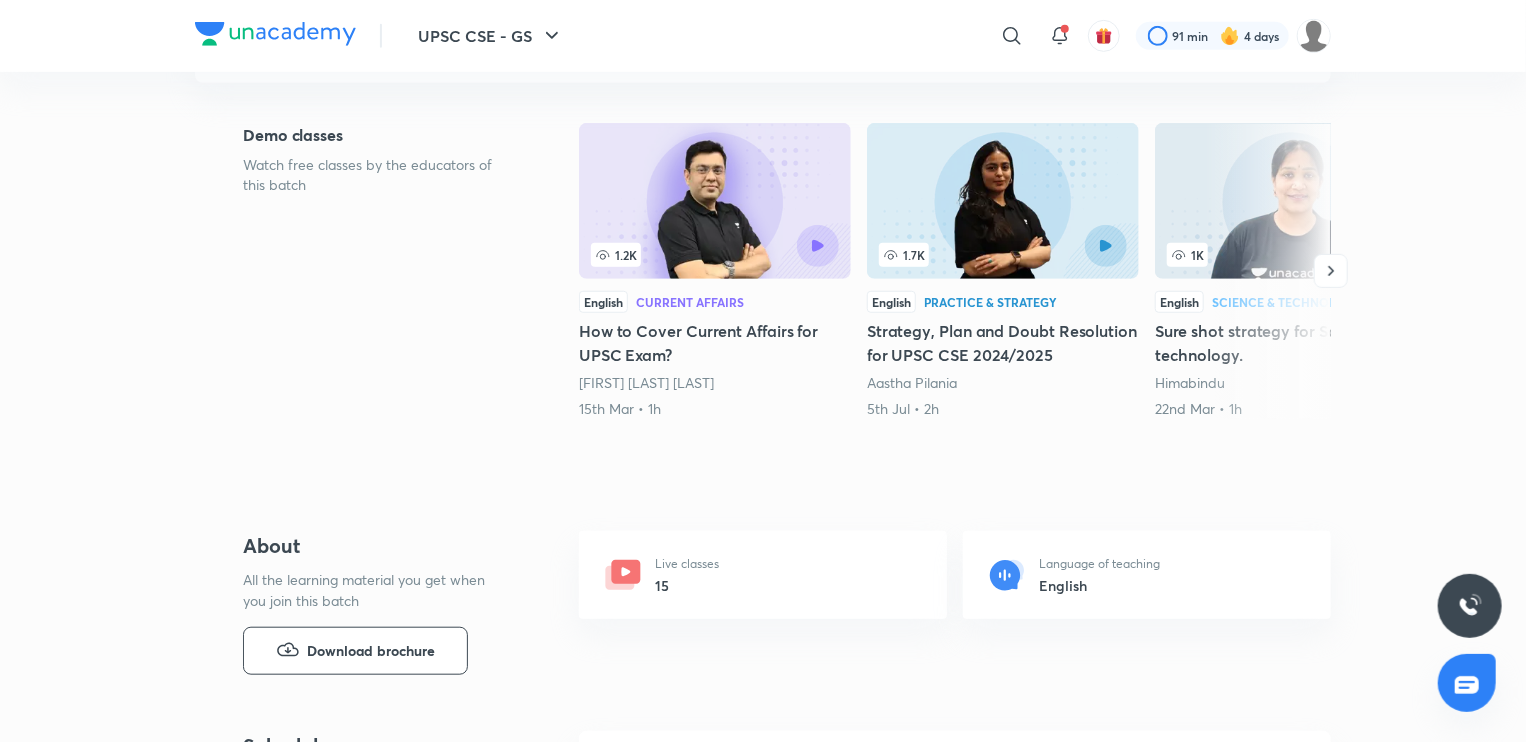 scroll, scrollTop: 0, scrollLeft: 0, axis: both 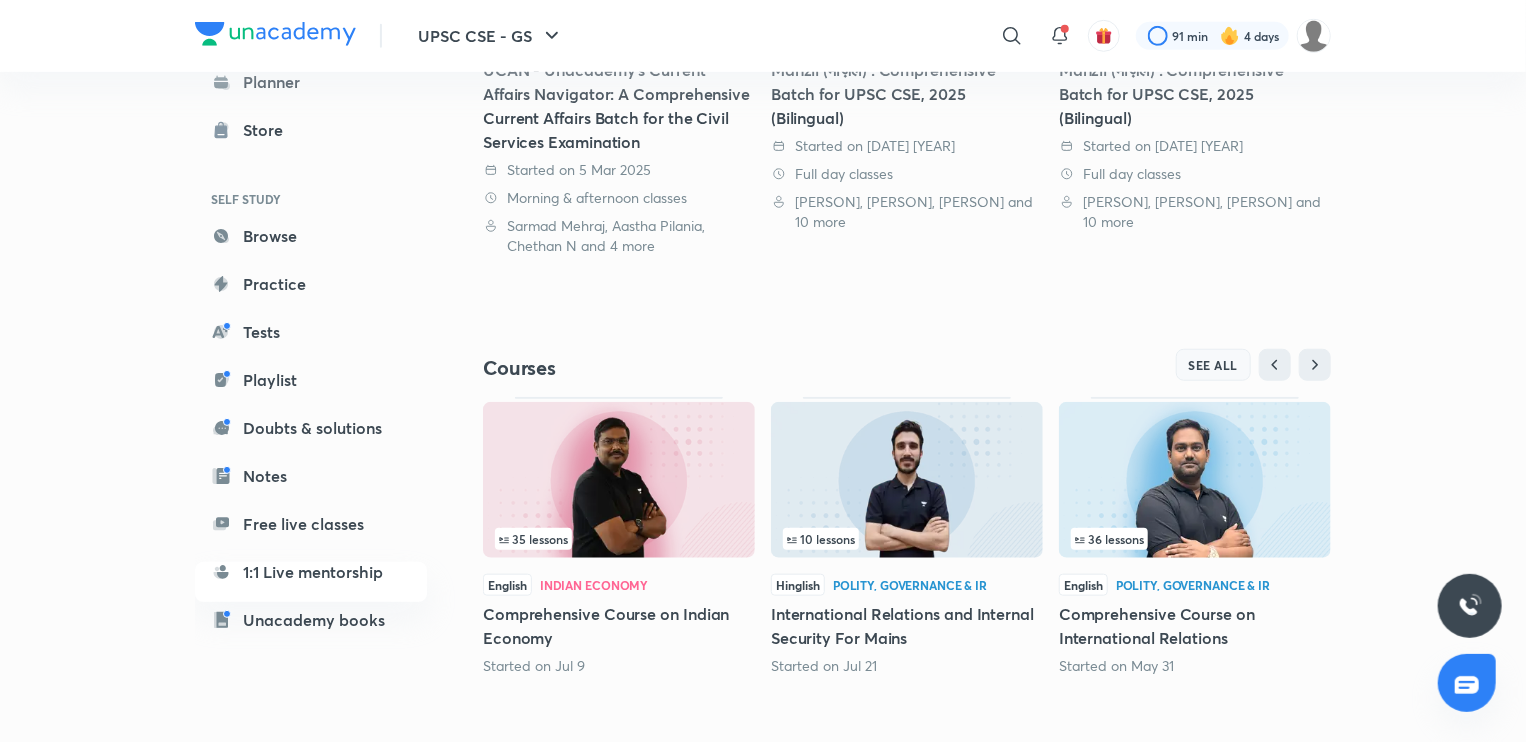 click on "SEE ALL" at bounding box center [1214, 365] 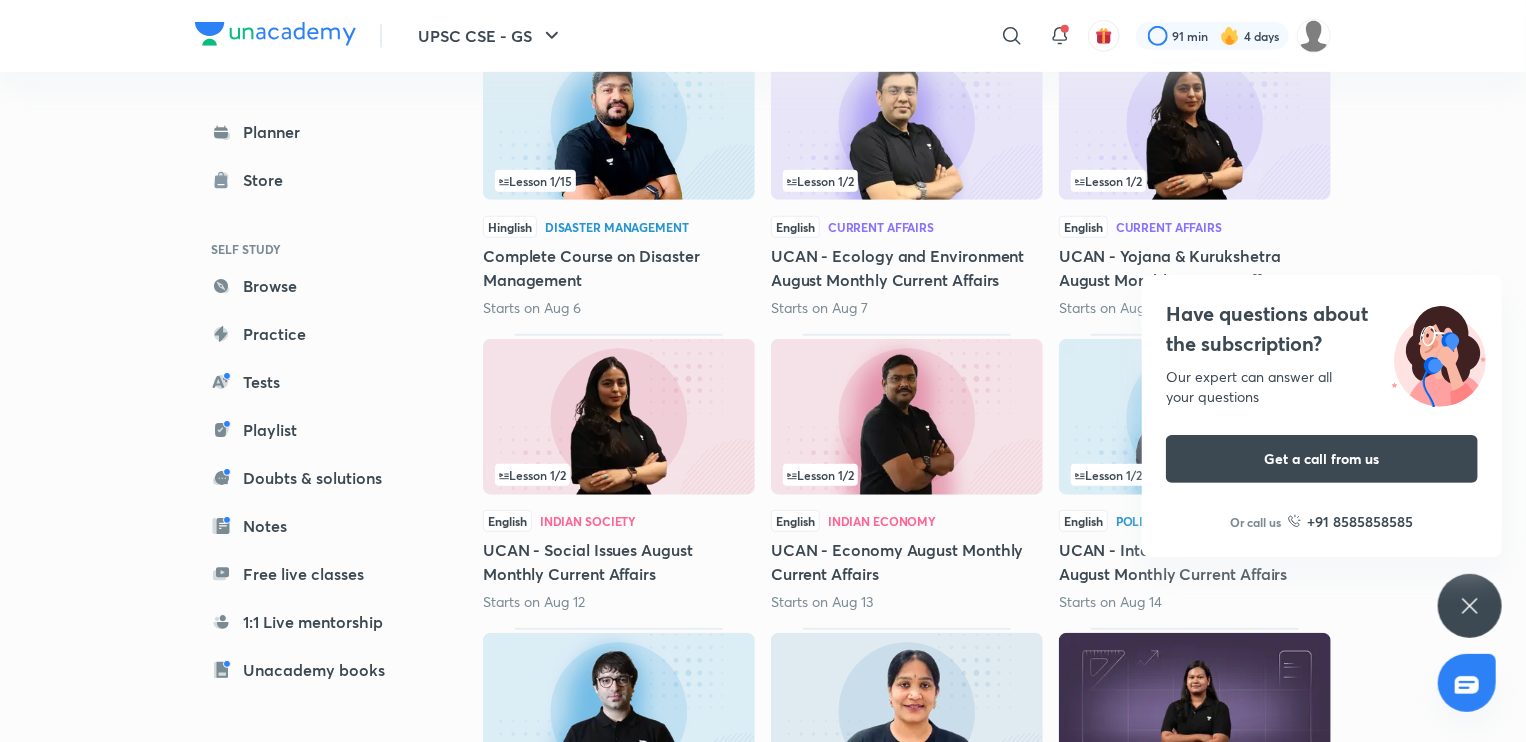 scroll, scrollTop: 616, scrollLeft: 0, axis: vertical 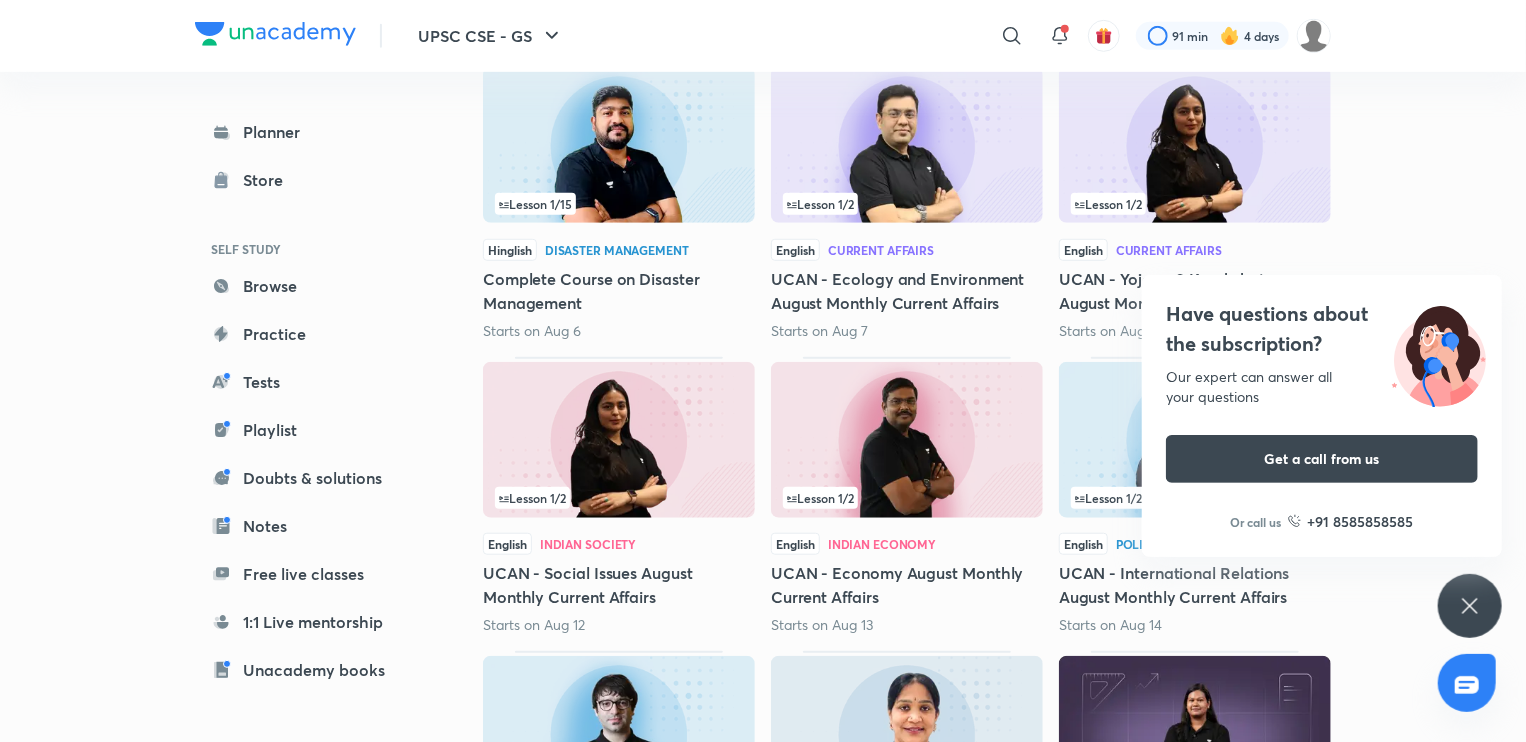 click 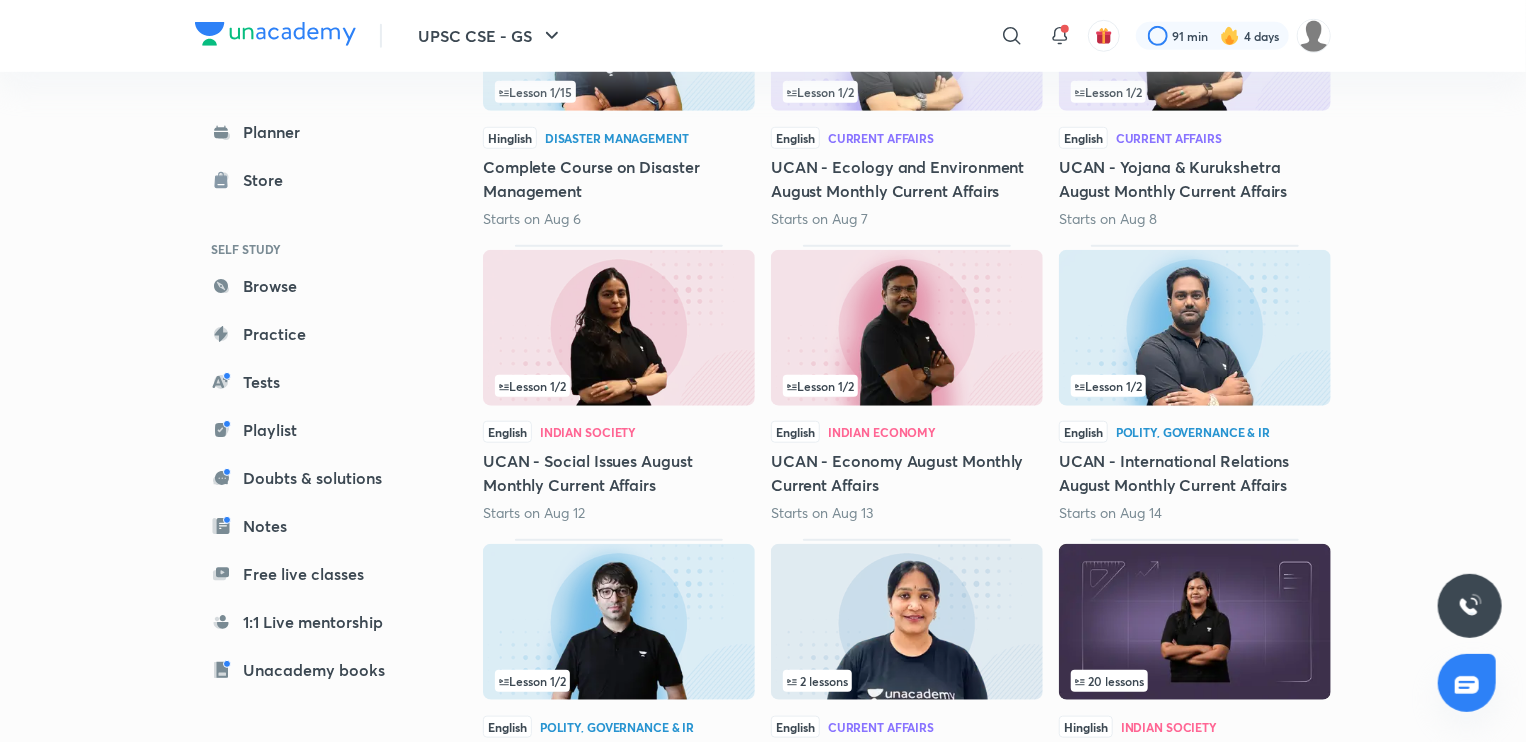 scroll, scrollTop: 836, scrollLeft: 0, axis: vertical 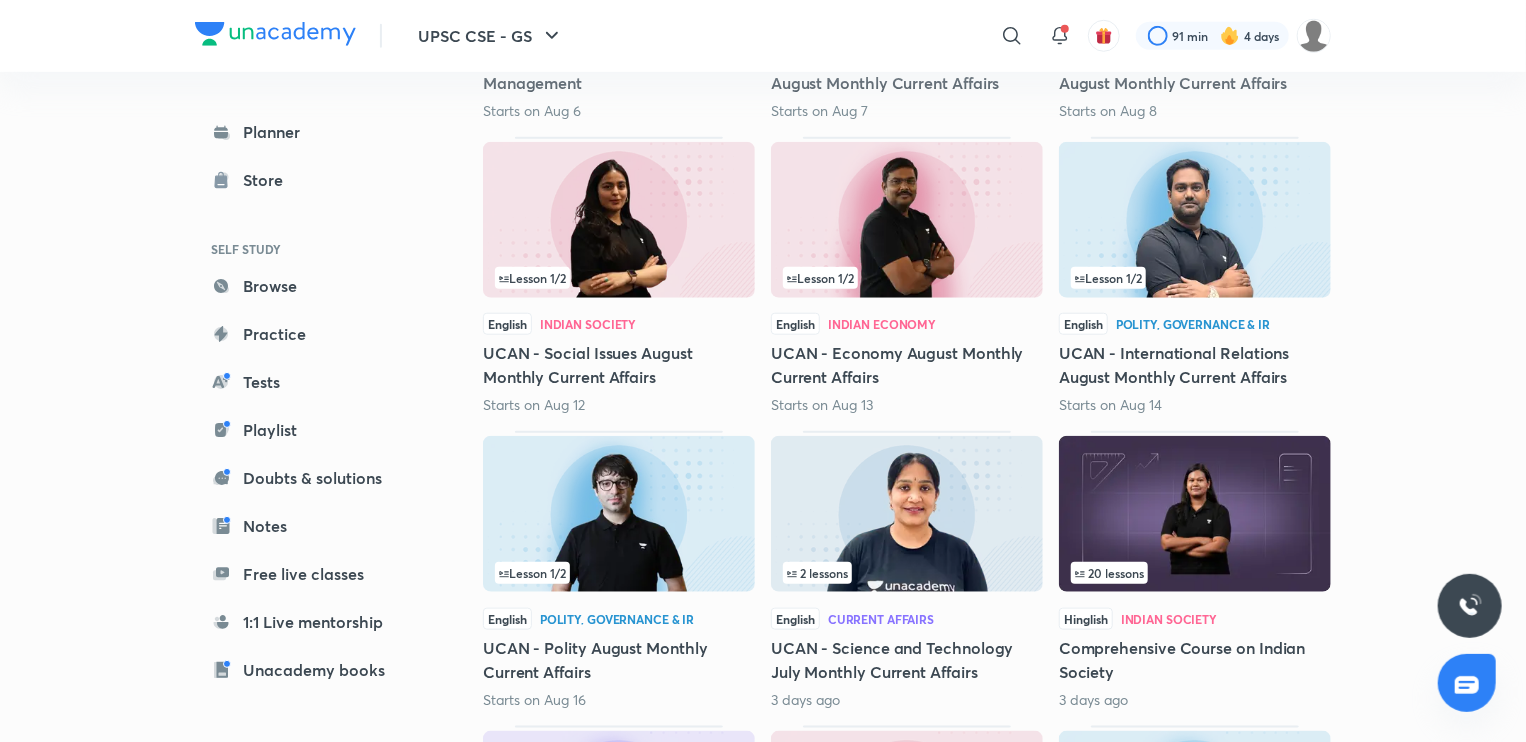 click at bounding box center (907, 220) 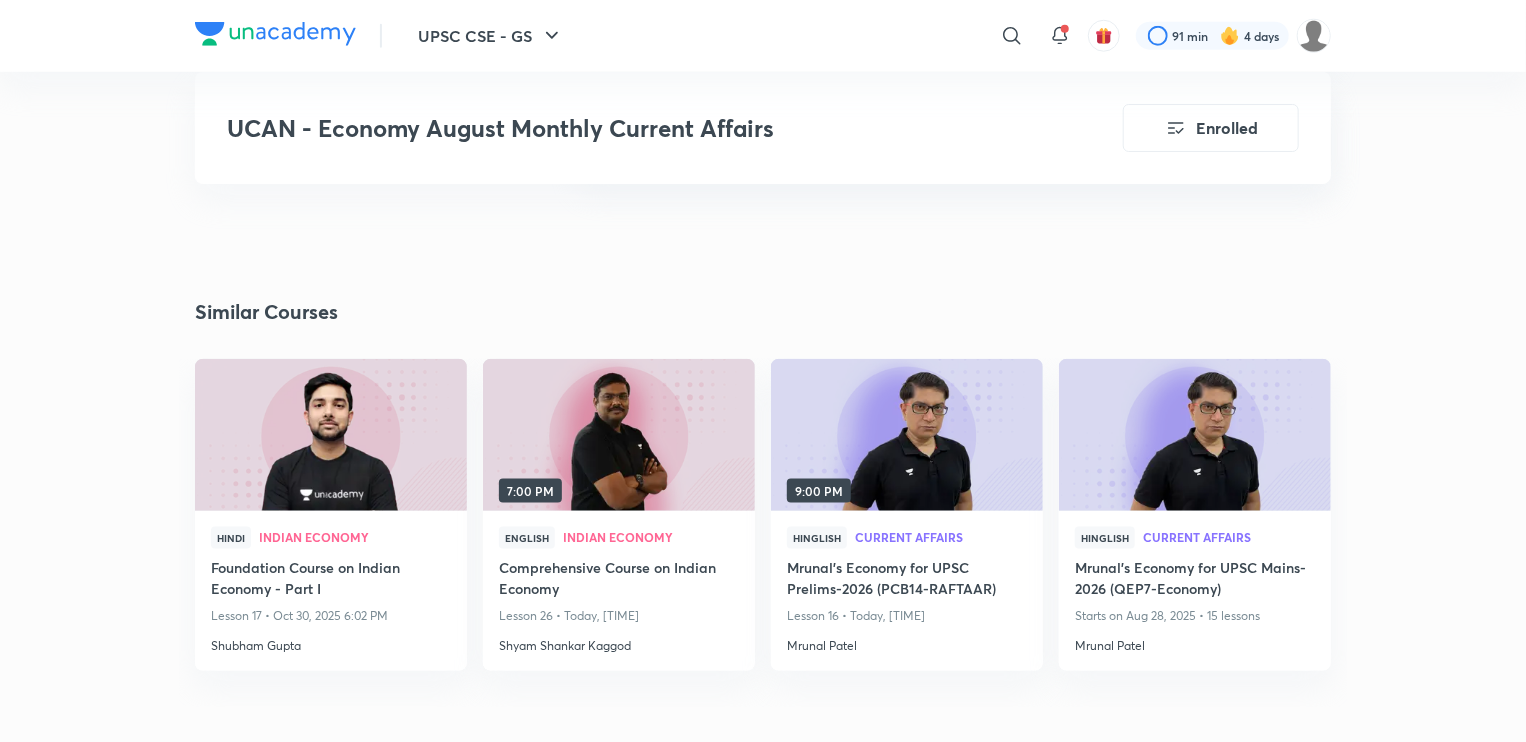scroll, scrollTop: 1030, scrollLeft: 0, axis: vertical 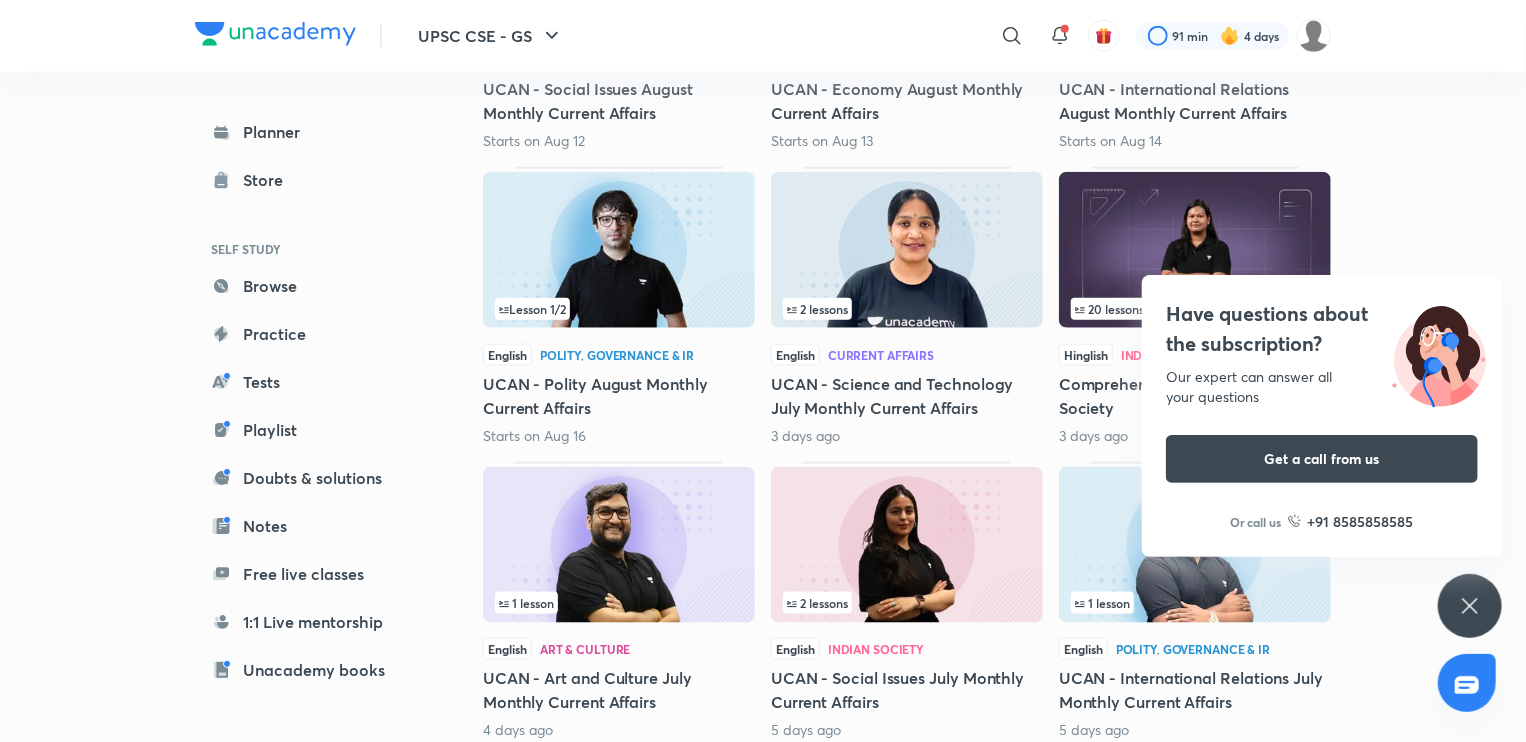 click 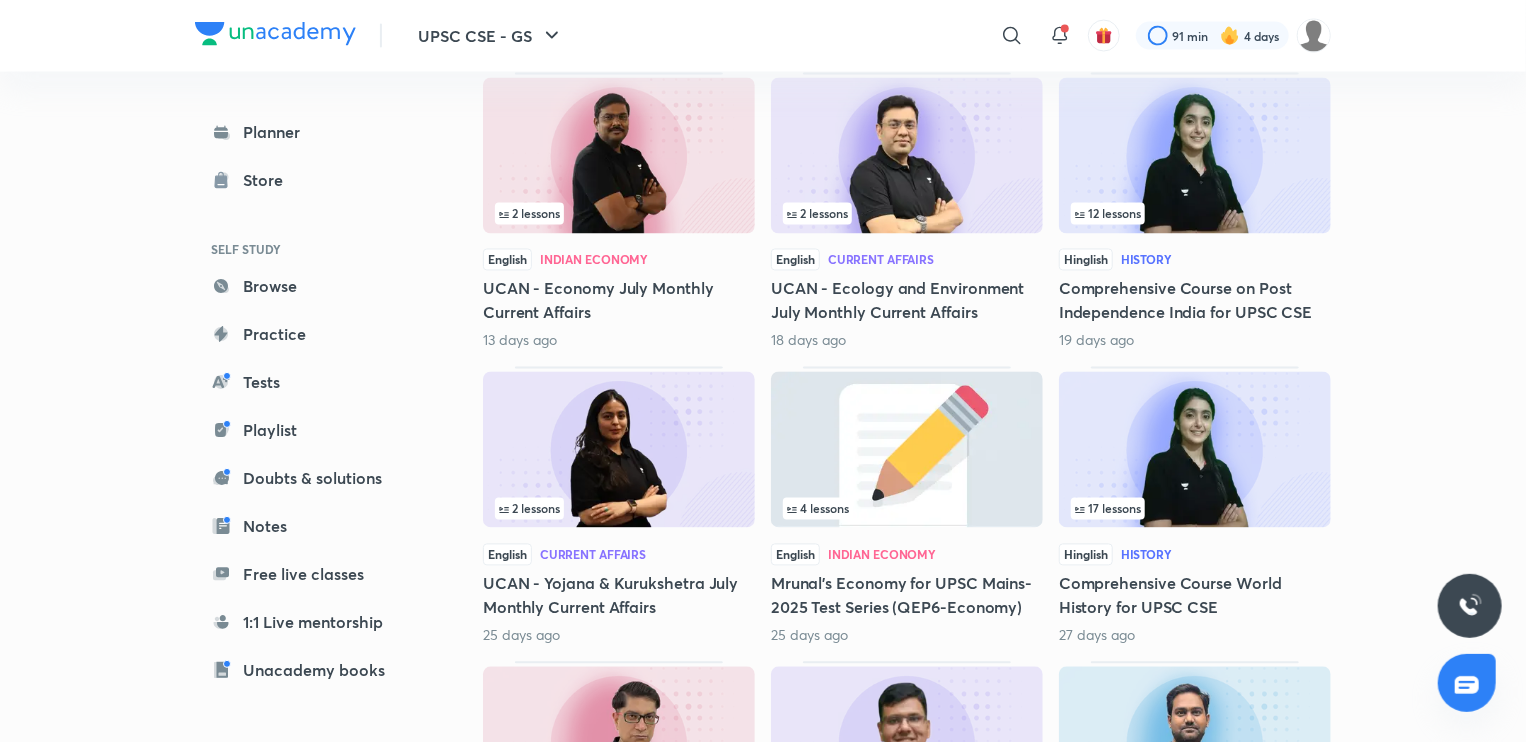 scroll, scrollTop: 1784, scrollLeft: 0, axis: vertical 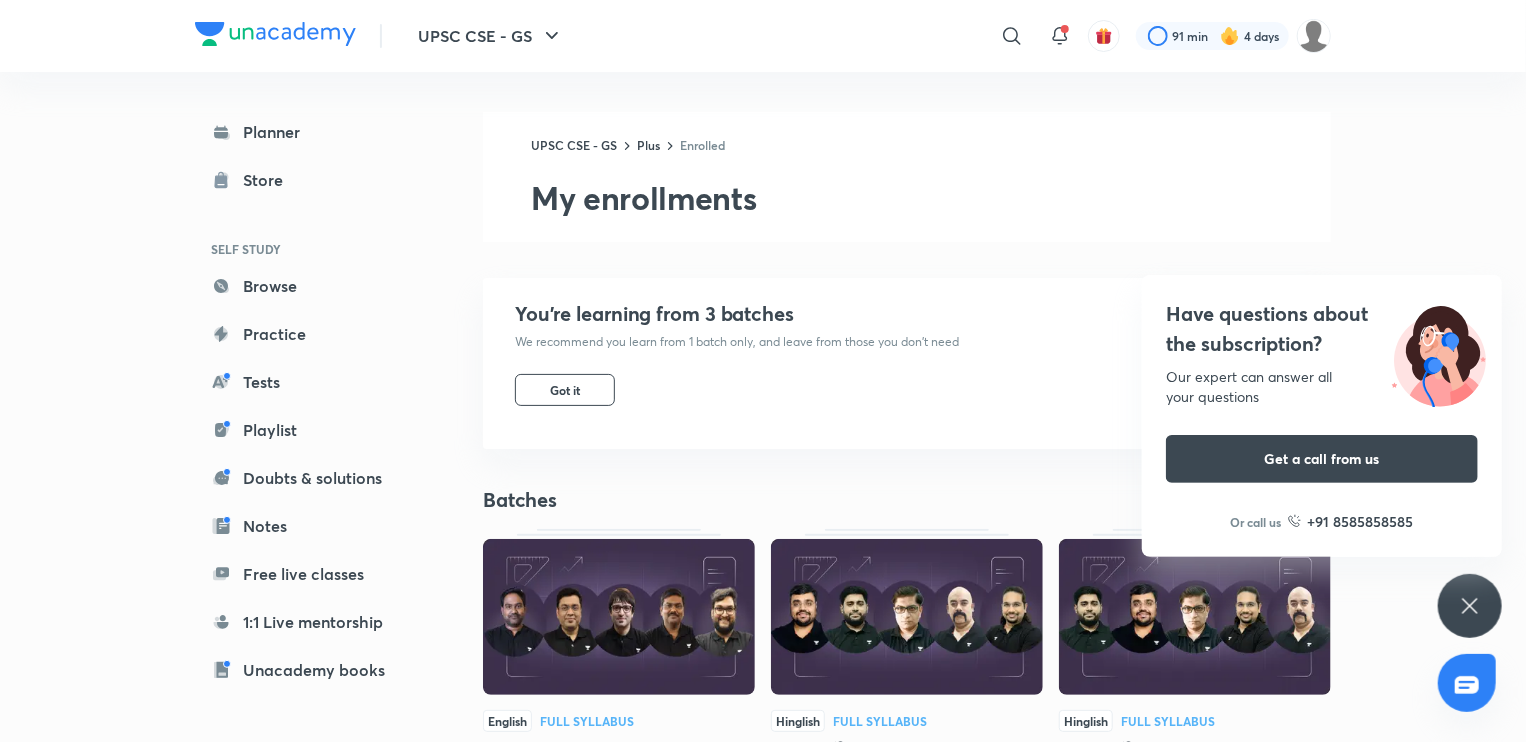 click 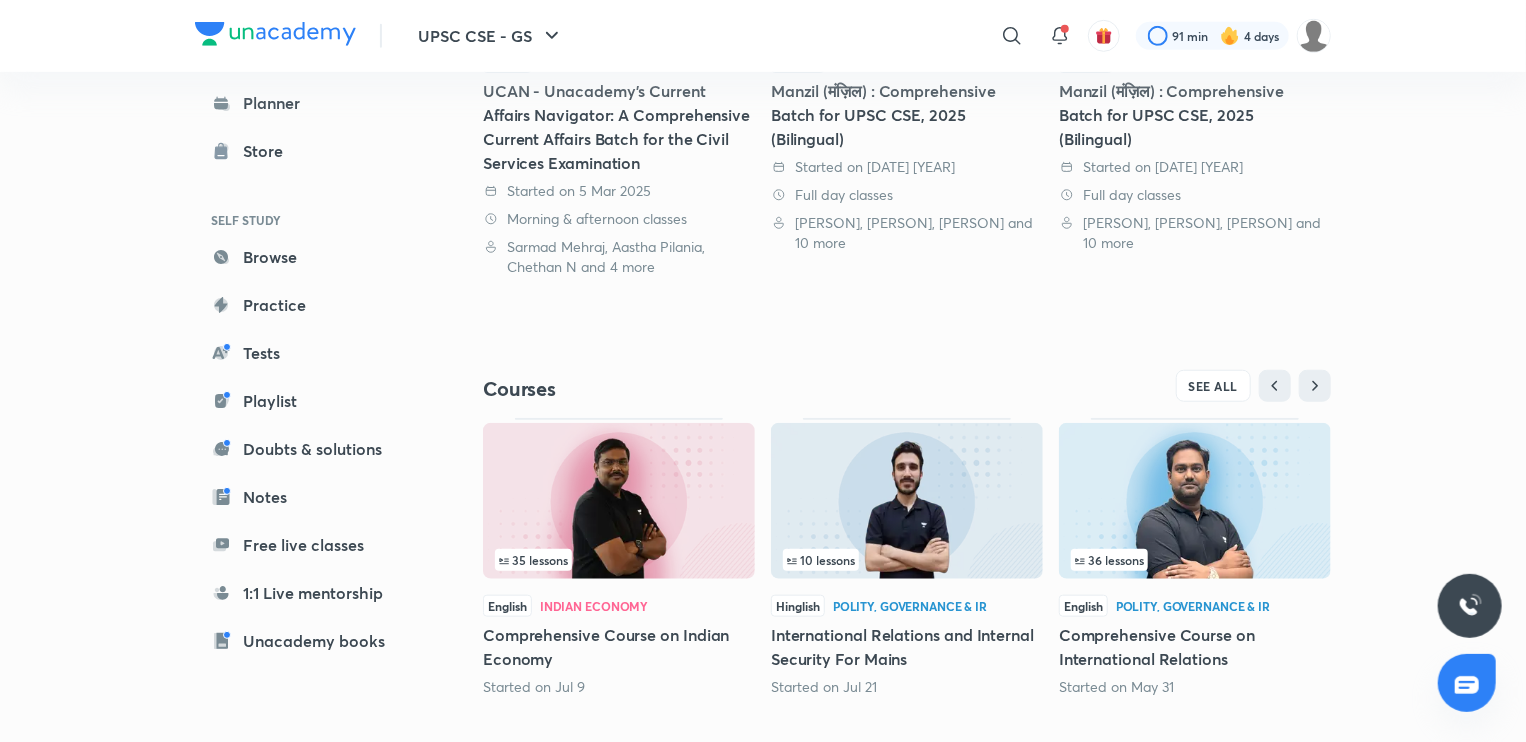 scroll, scrollTop: 680, scrollLeft: 0, axis: vertical 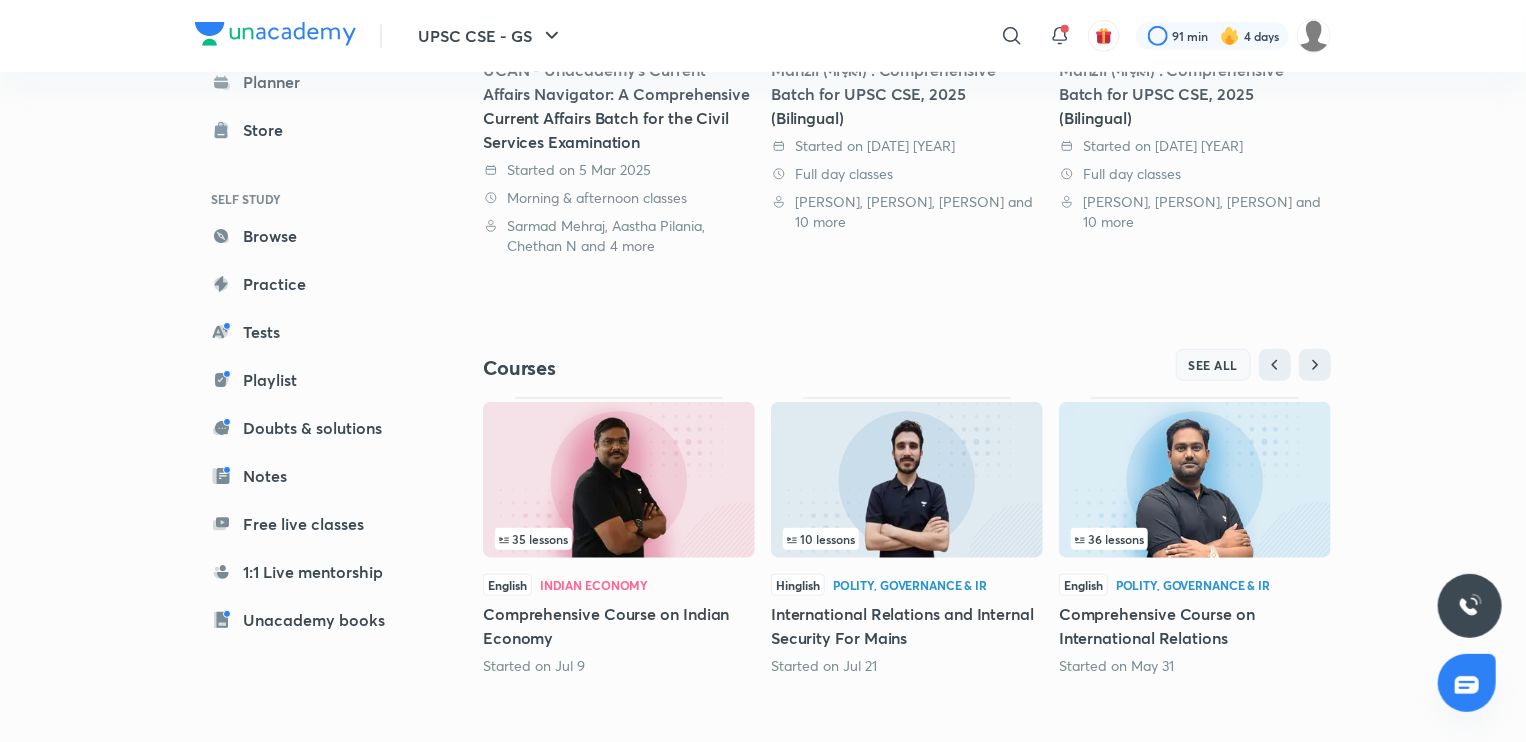 click on "SEE ALL" at bounding box center [1214, 365] 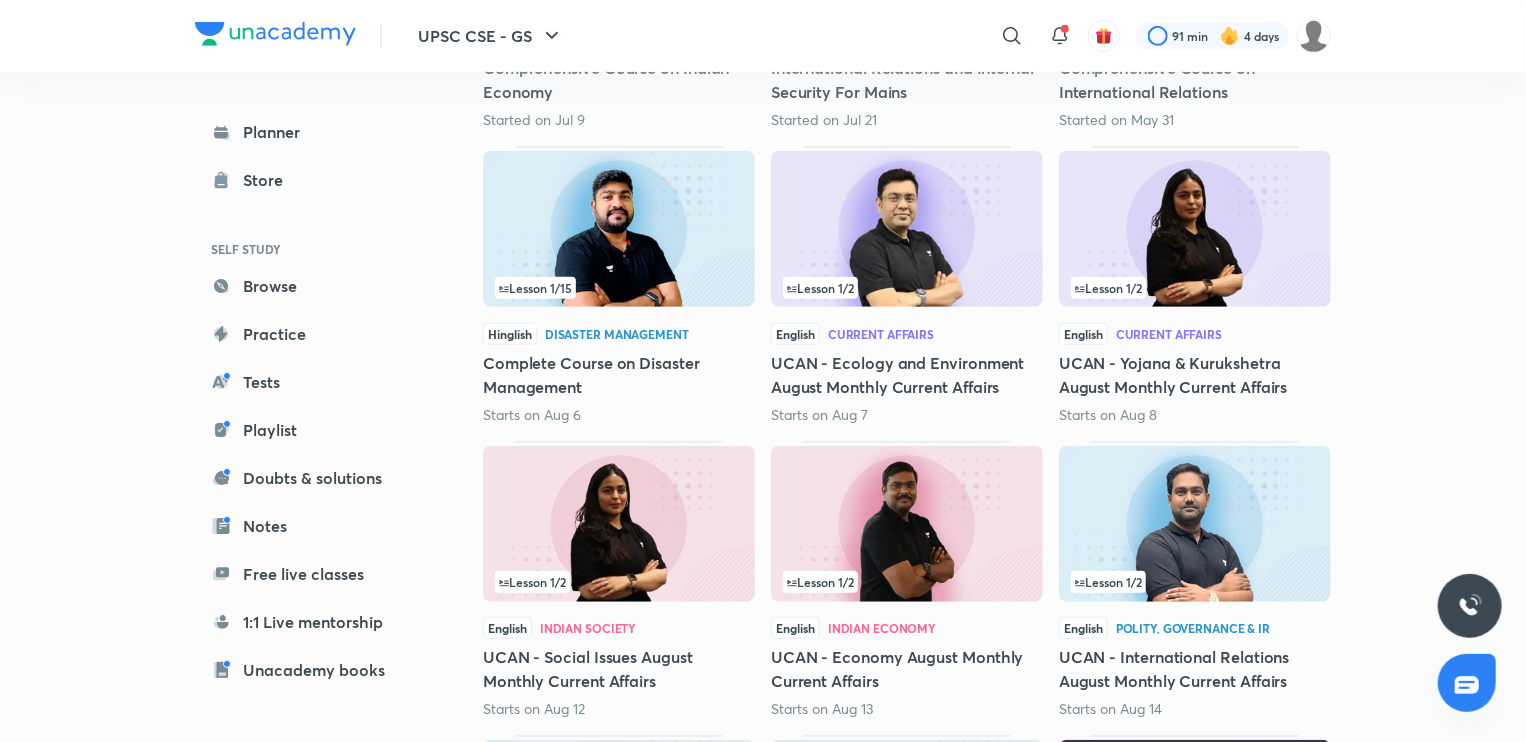 scroll, scrollTop: 534, scrollLeft: 0, axis: vertical 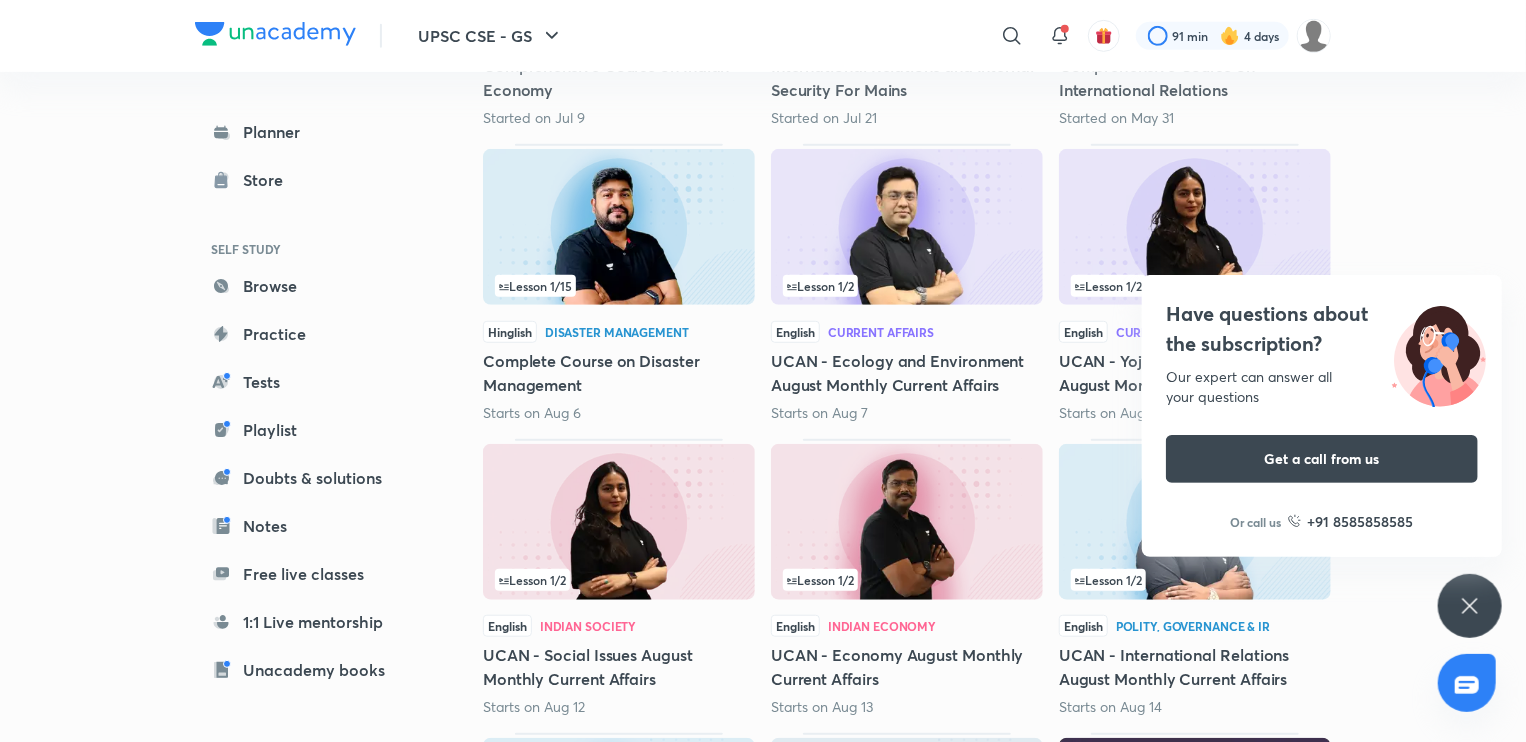 click 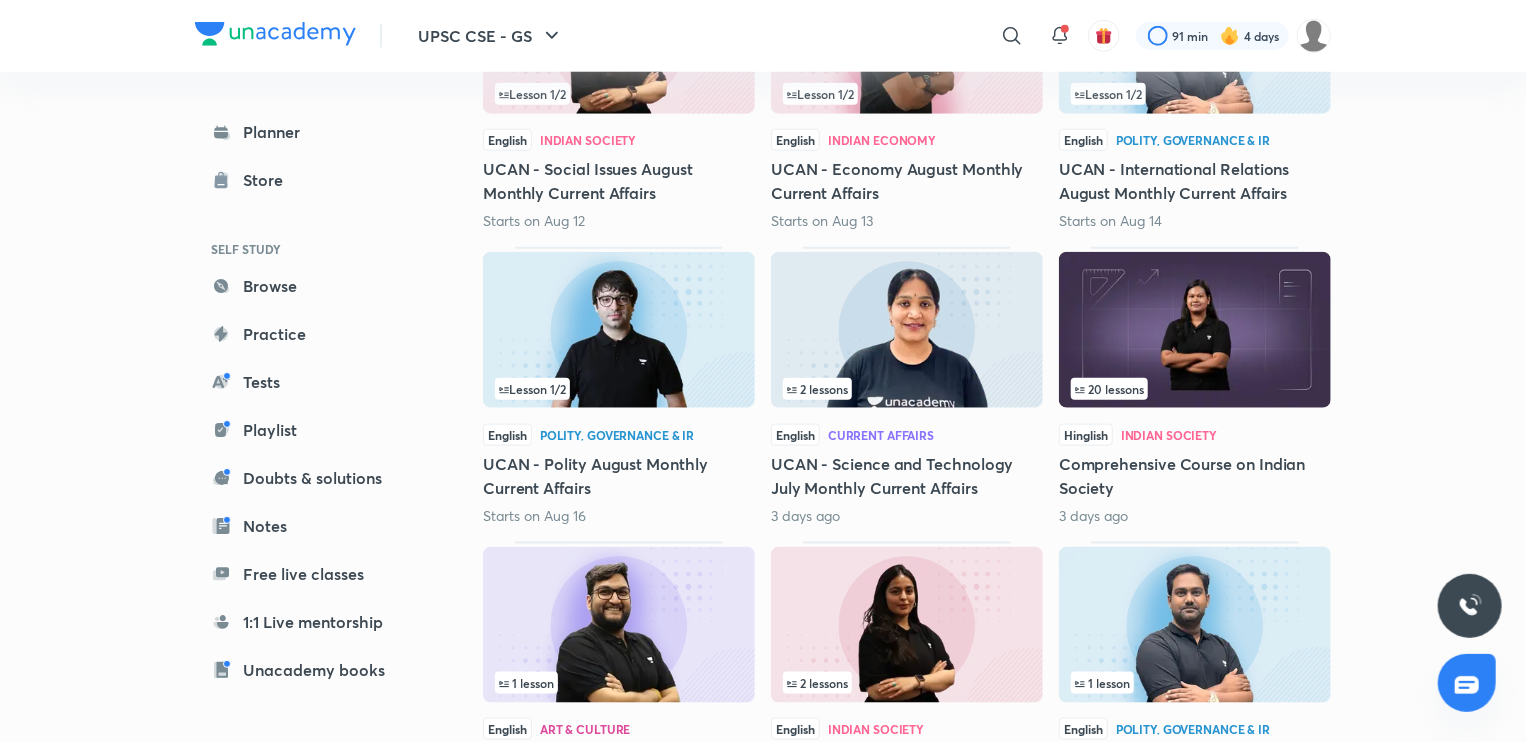 scroll, scrollTop: 1020, scrollLeft: 0, axis: vertical 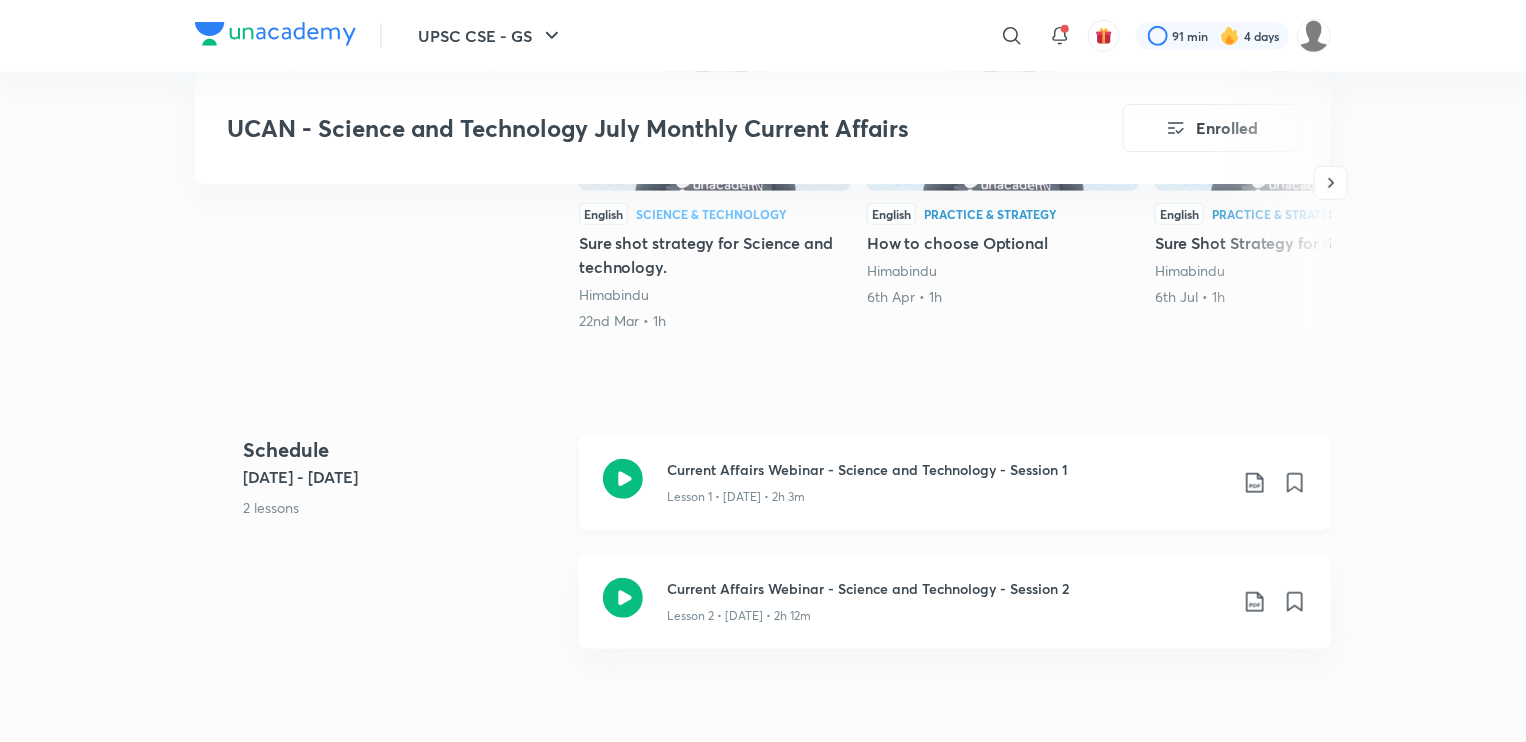 click on "Lesson 1  •  Jul 16  •  2h 3m" at bounding box center [947, 493] 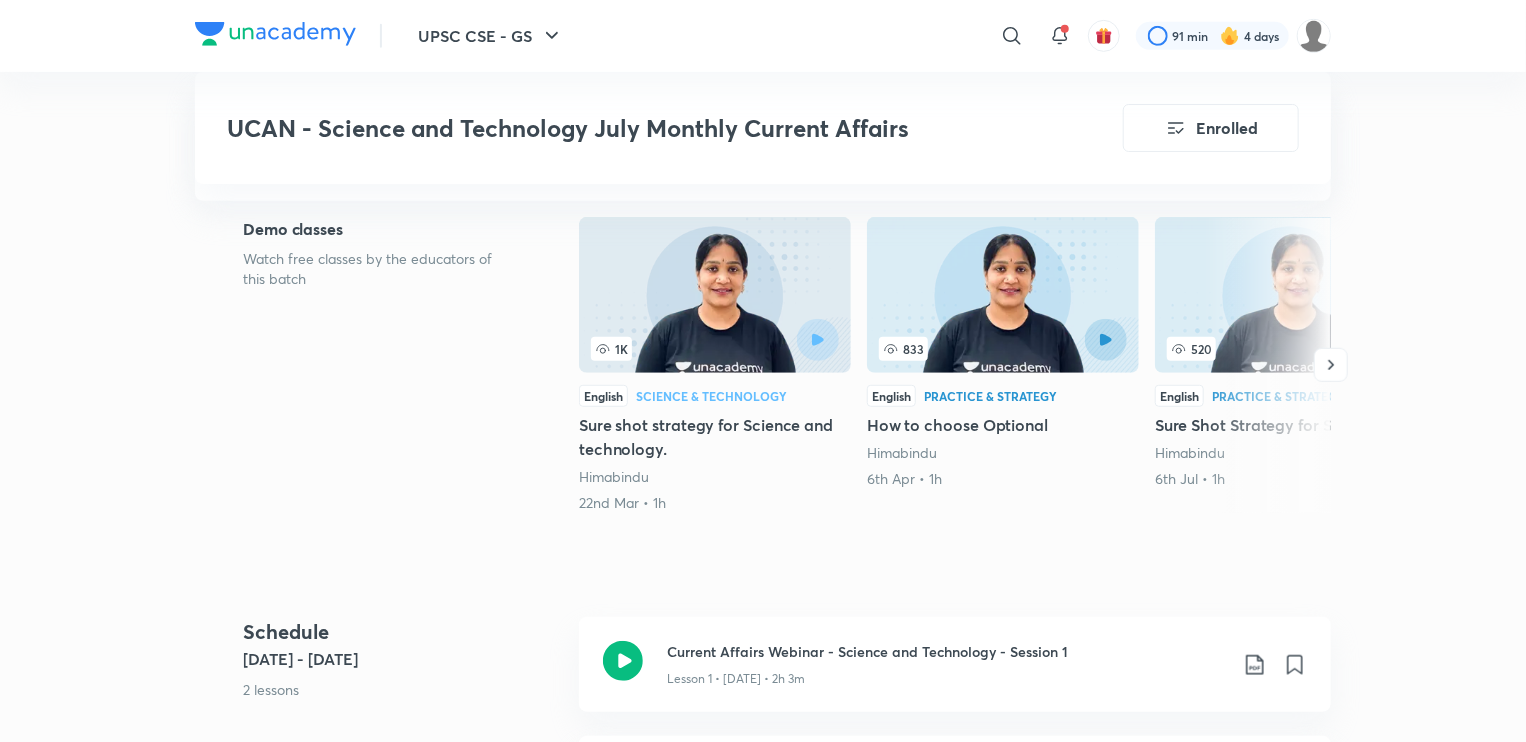 scroll, scrollTop: 540, scrollLeft: 0, axis: vertical 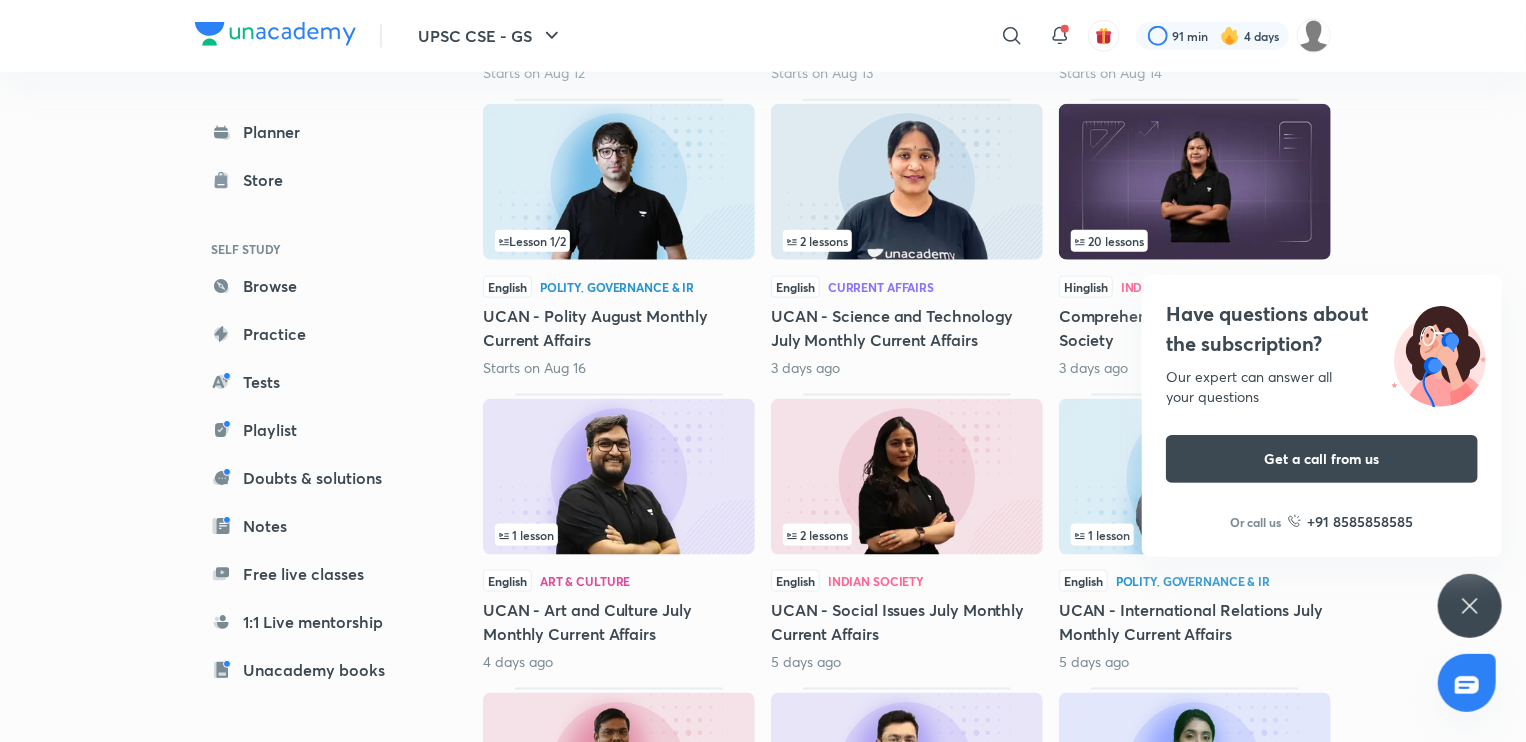 click 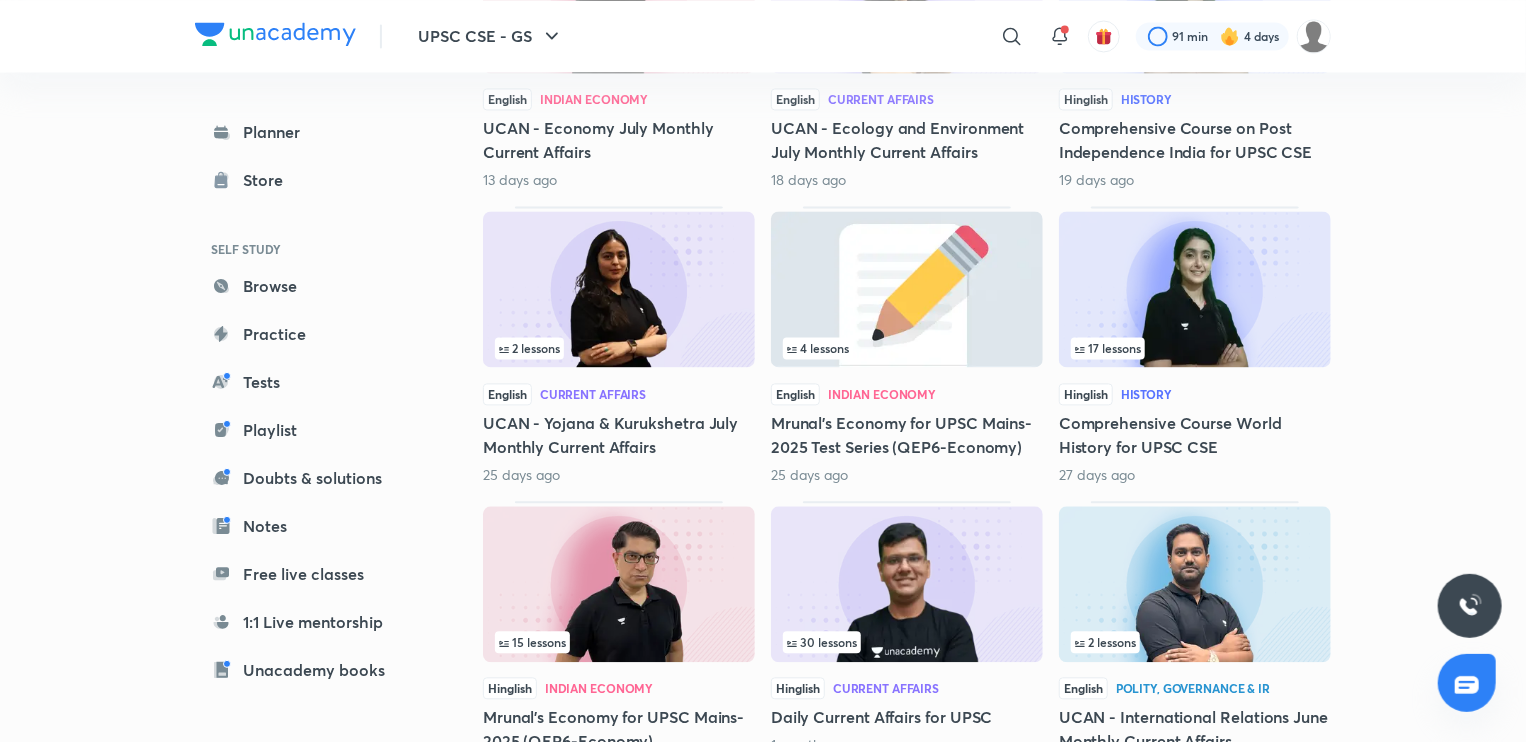 scroll, scrollTop: 1946, scrollLeft: 0, axis: vertical 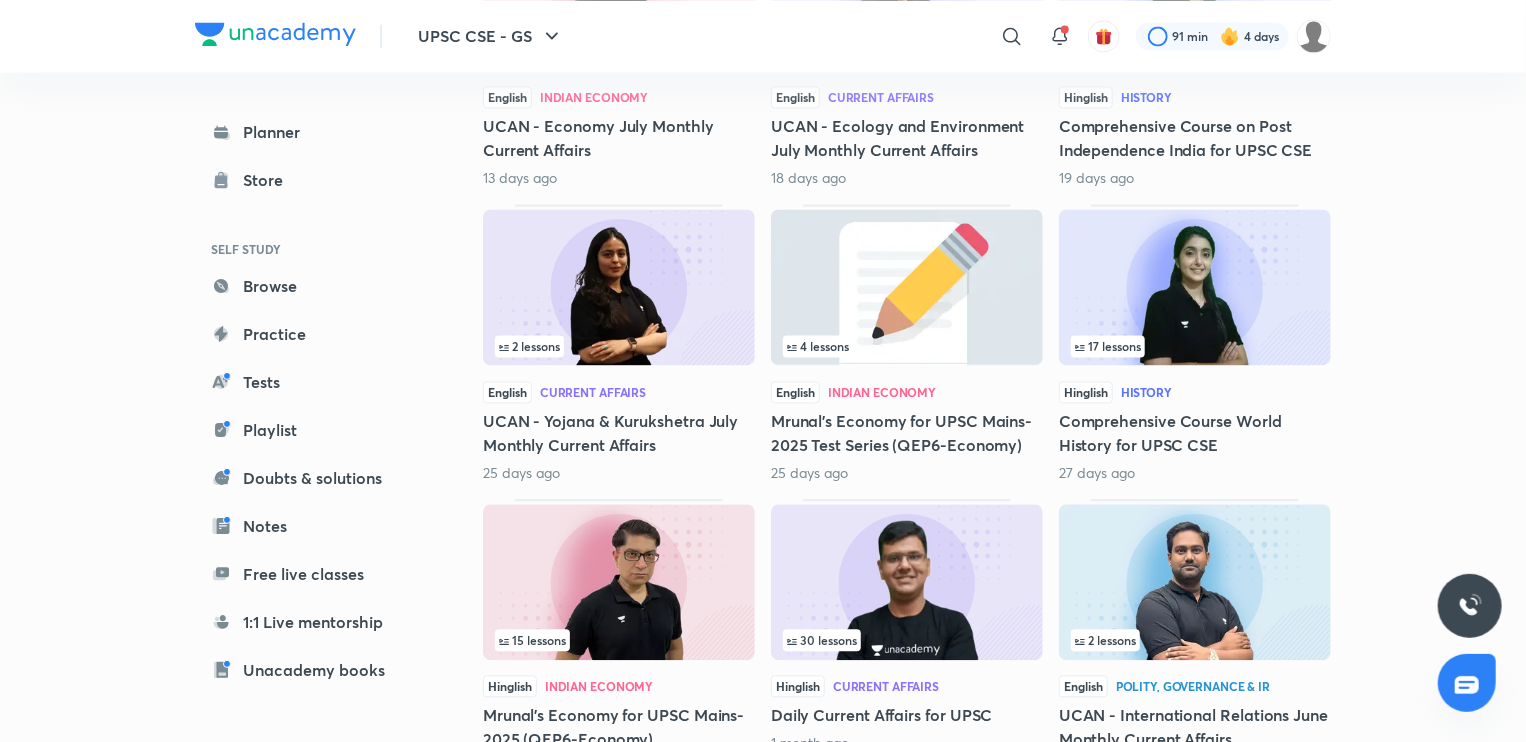 click at bounding box center (619, 287) 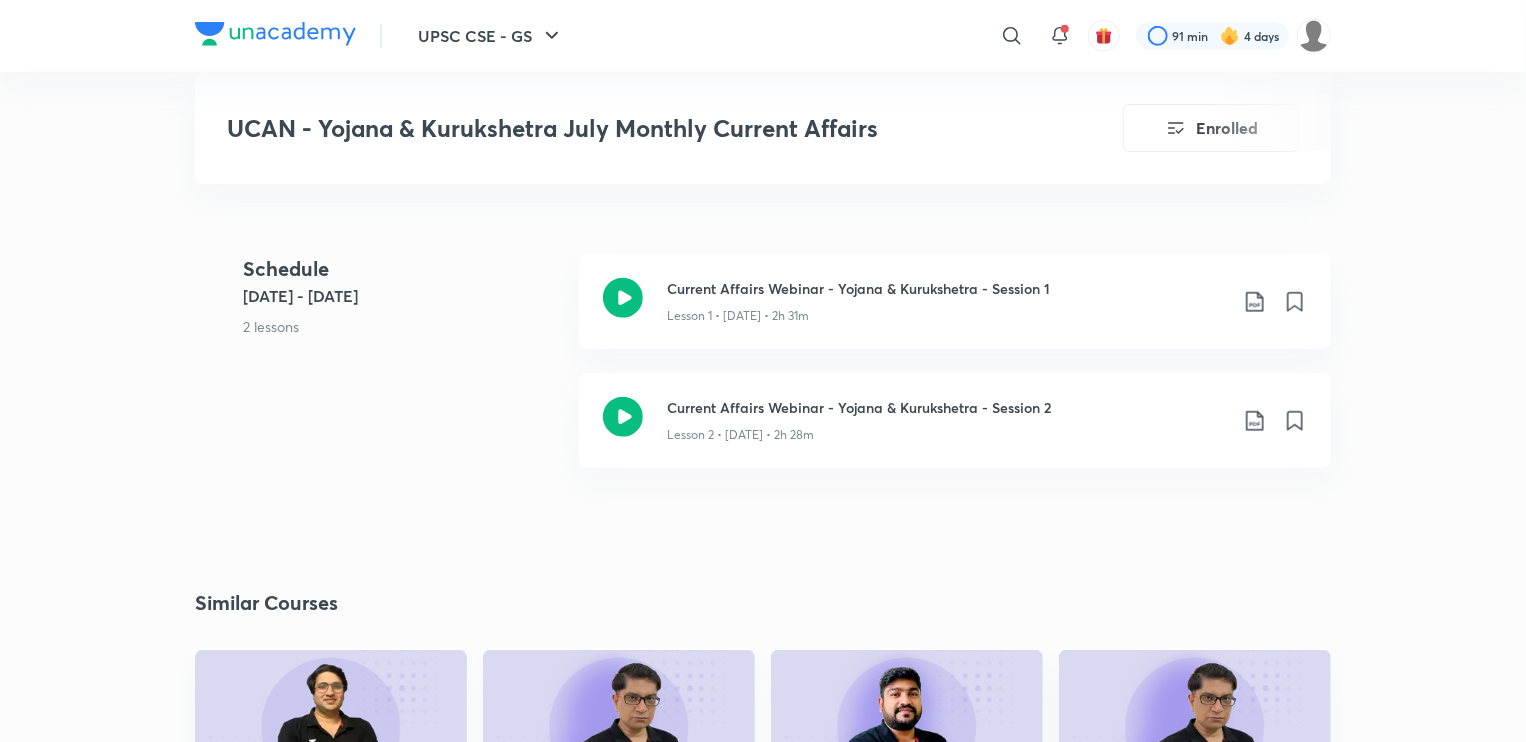 scroll, scrollTop: 898, scrollLeft: 0, axis: vertical 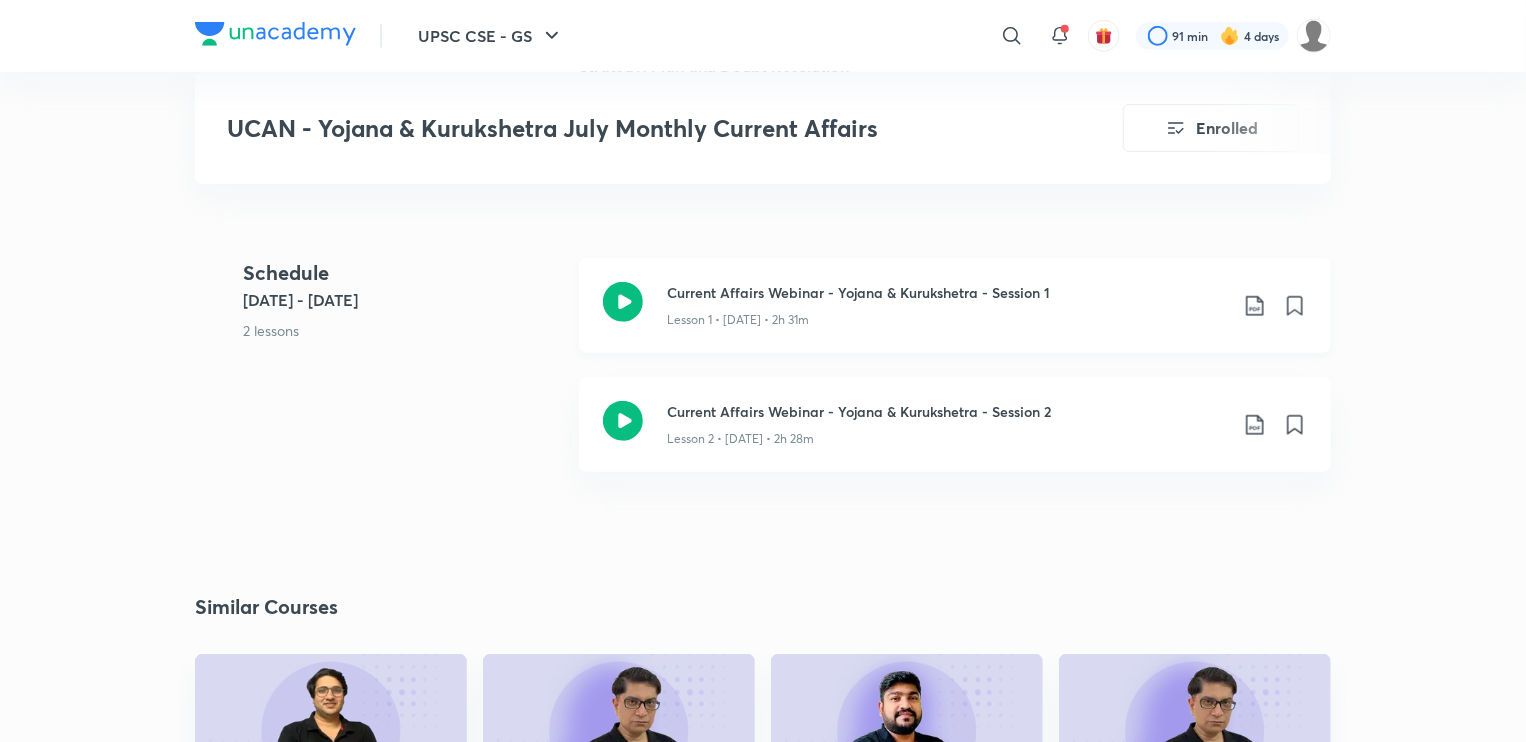 click on "Current Affairs Webinar - Yojana & Kurukshetra - Session 1" at bounding box center [947, 292] 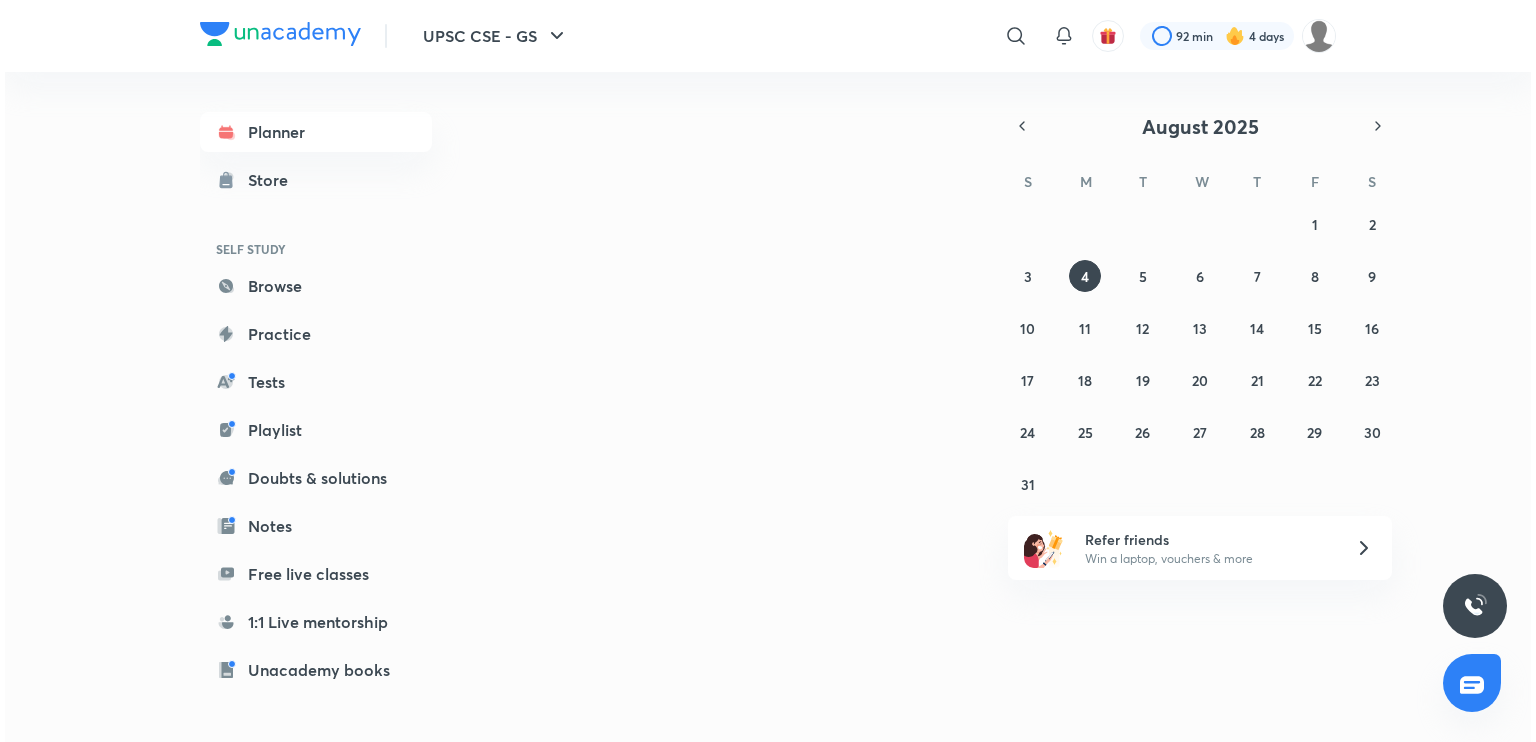 scroll, scrollTop: 0, scrollLeft: 0, axis: both 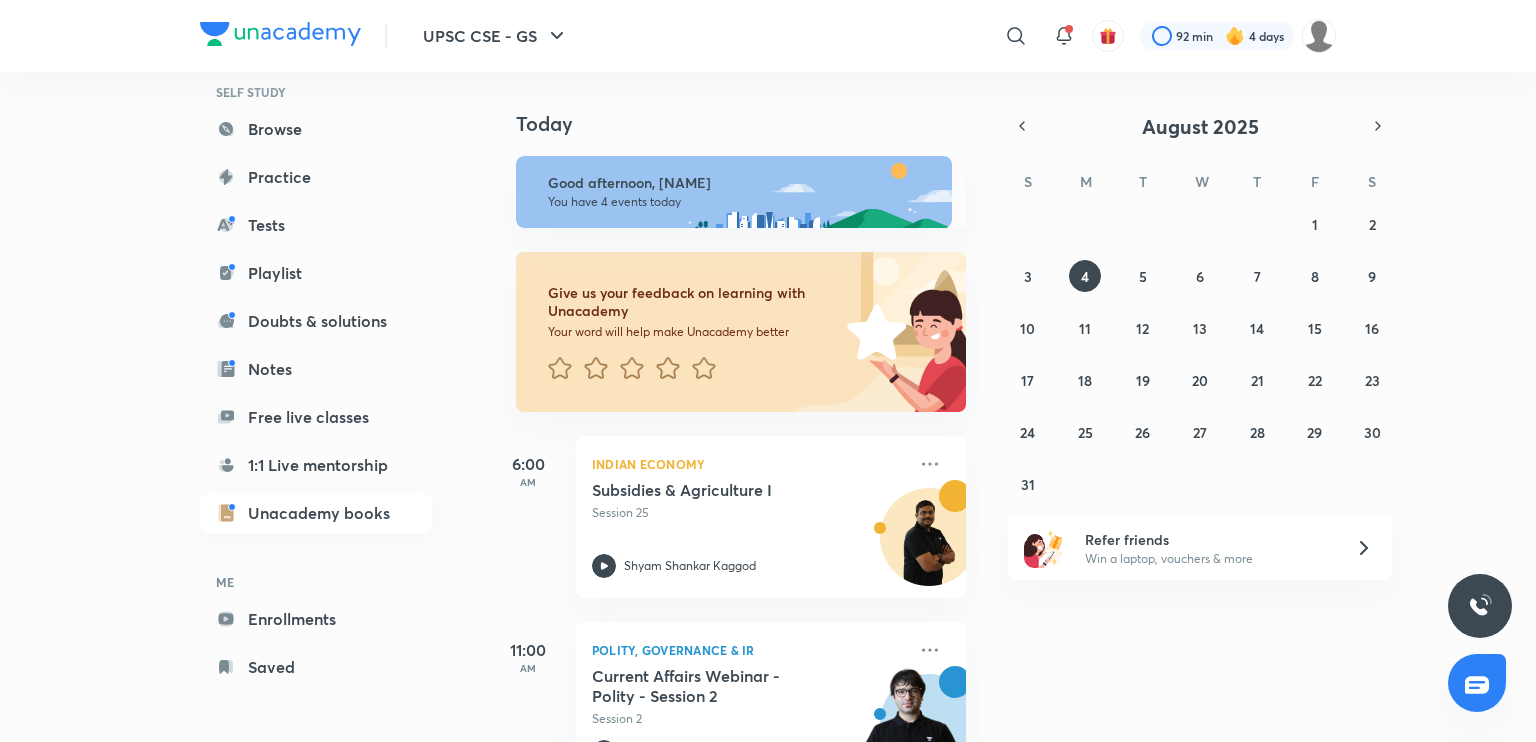 click on "Unacademy books" at bounding box center [316, 513] 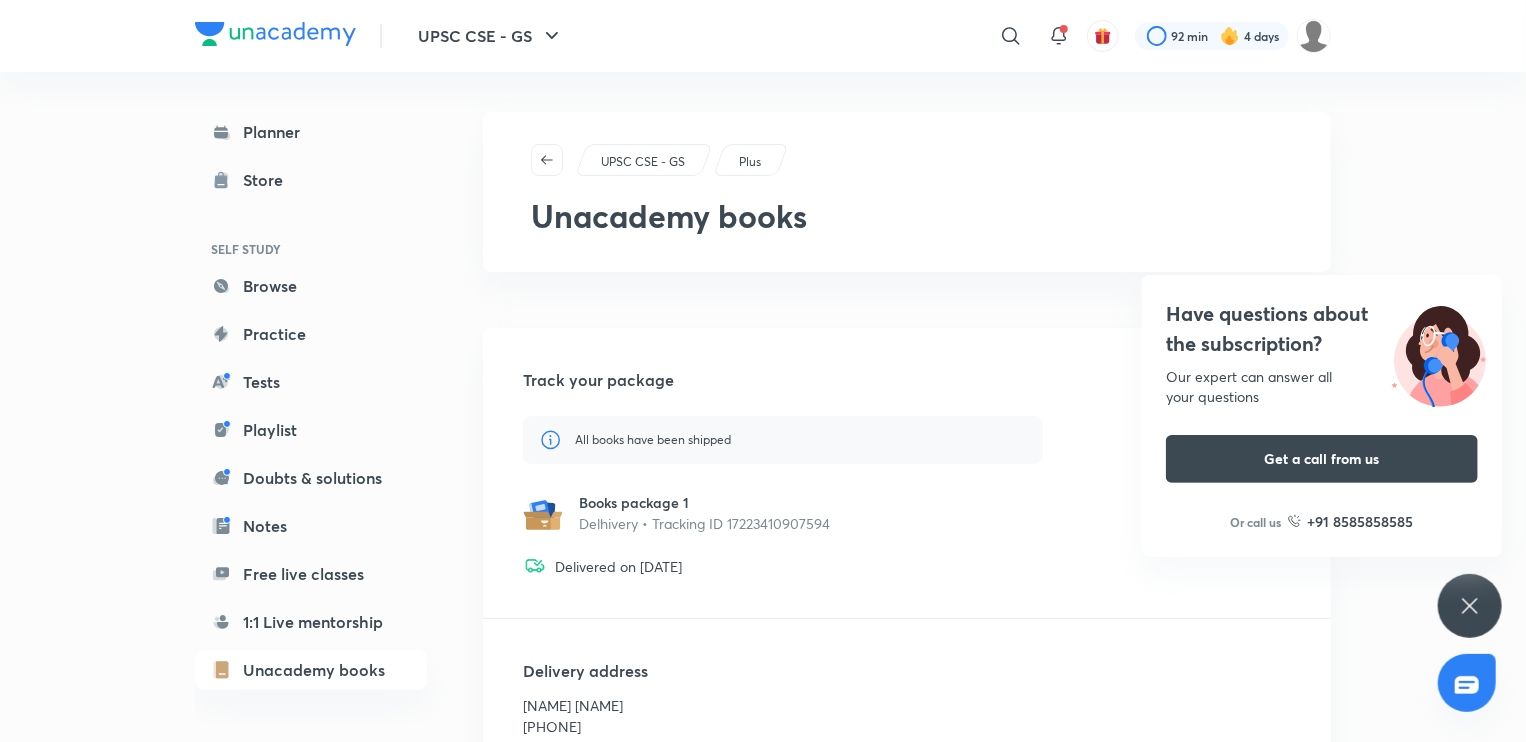 scroll, scrollTop: 157, scrollLeft: 0, axis: vertical 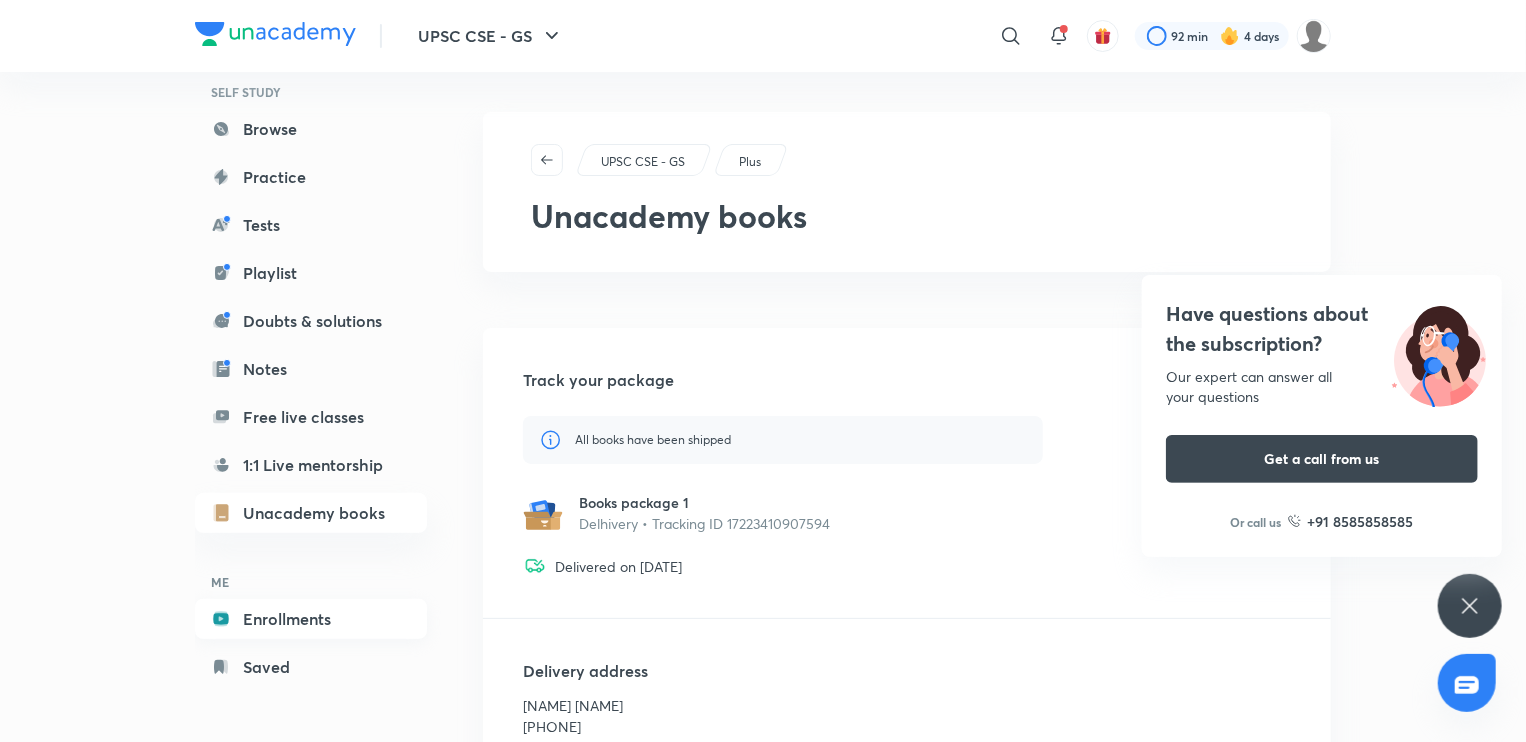 click on "Enrollments" at bounding box center [311, 619] 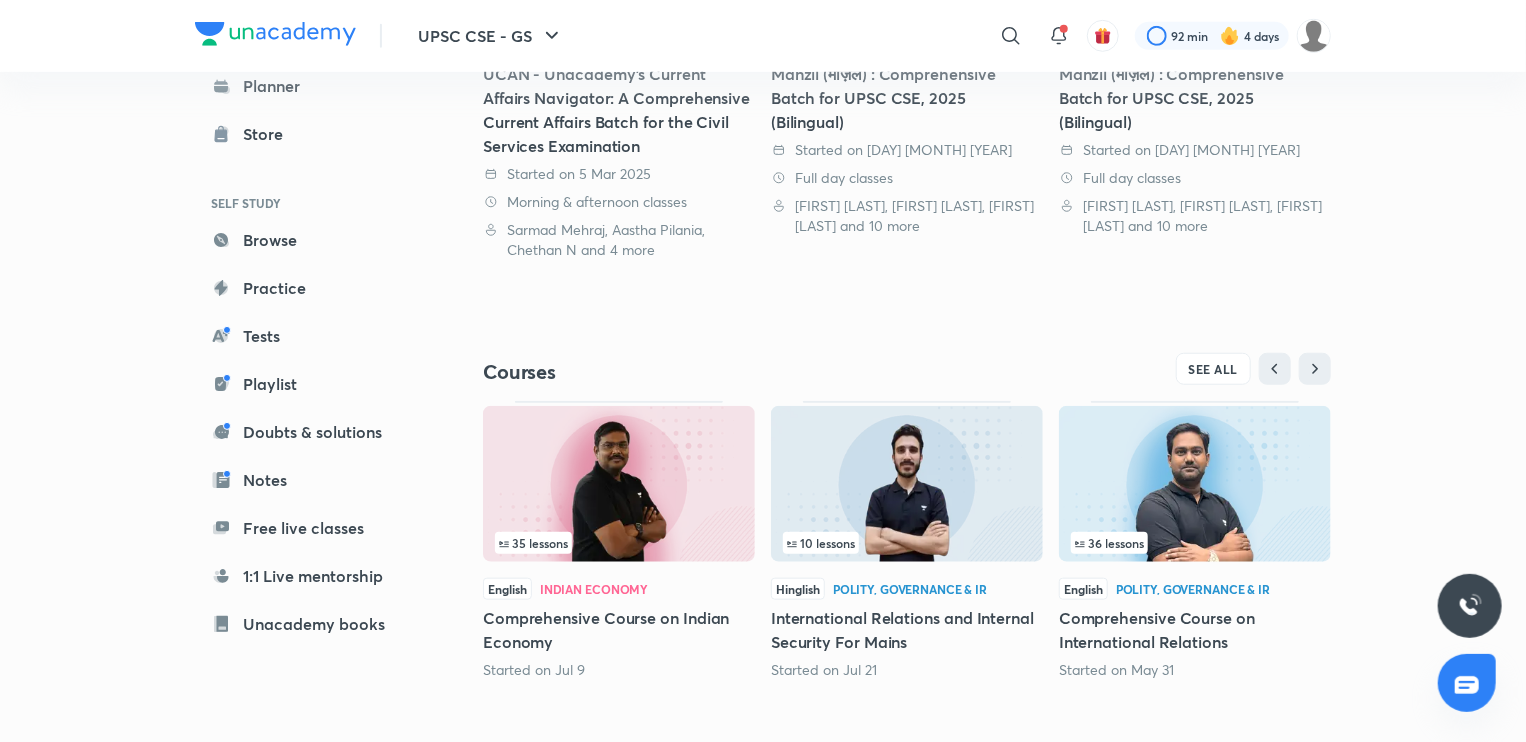 scroll, scrollTop: 680, scrollLeft: 0, axis: vertical 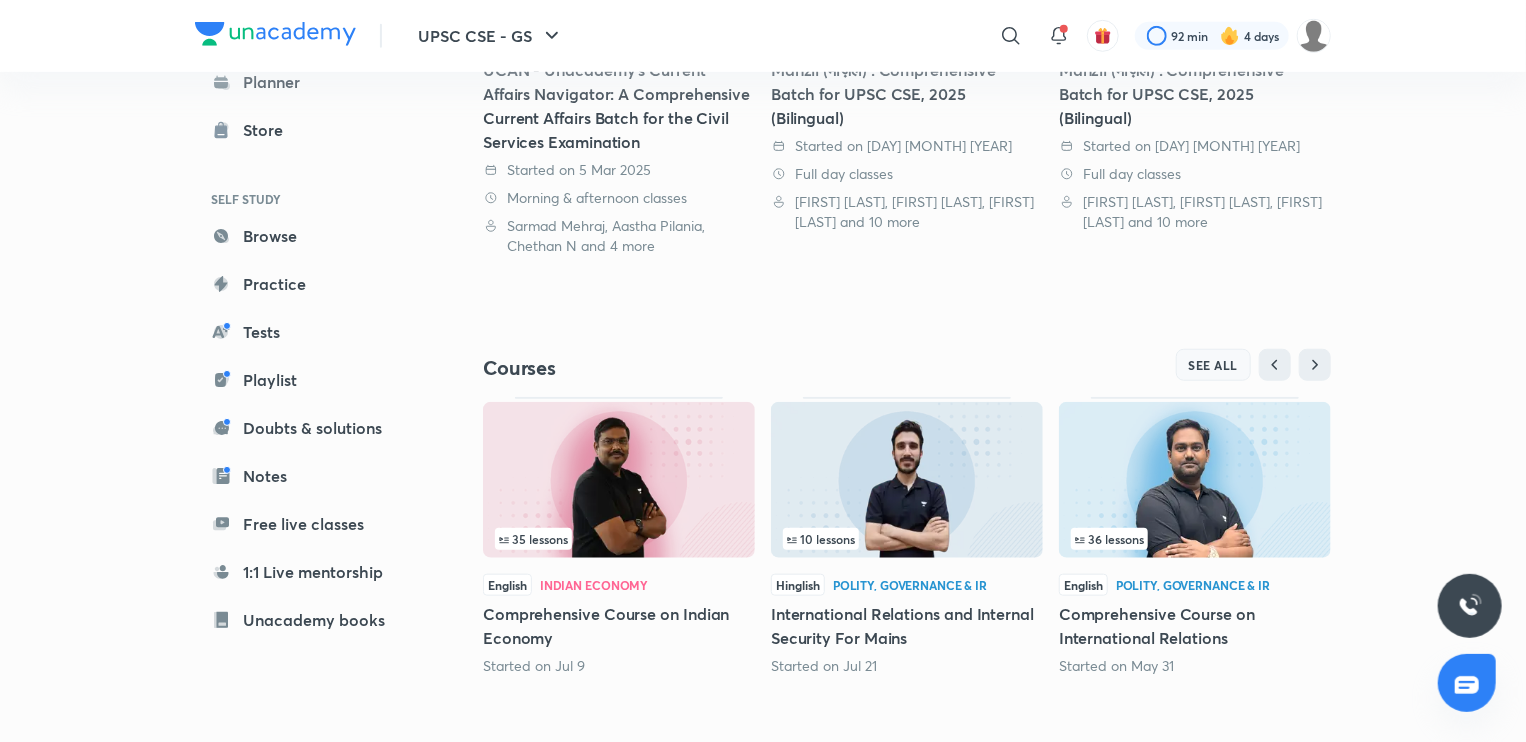 click on "SEE ALL" at bounding box center (1214, 365) 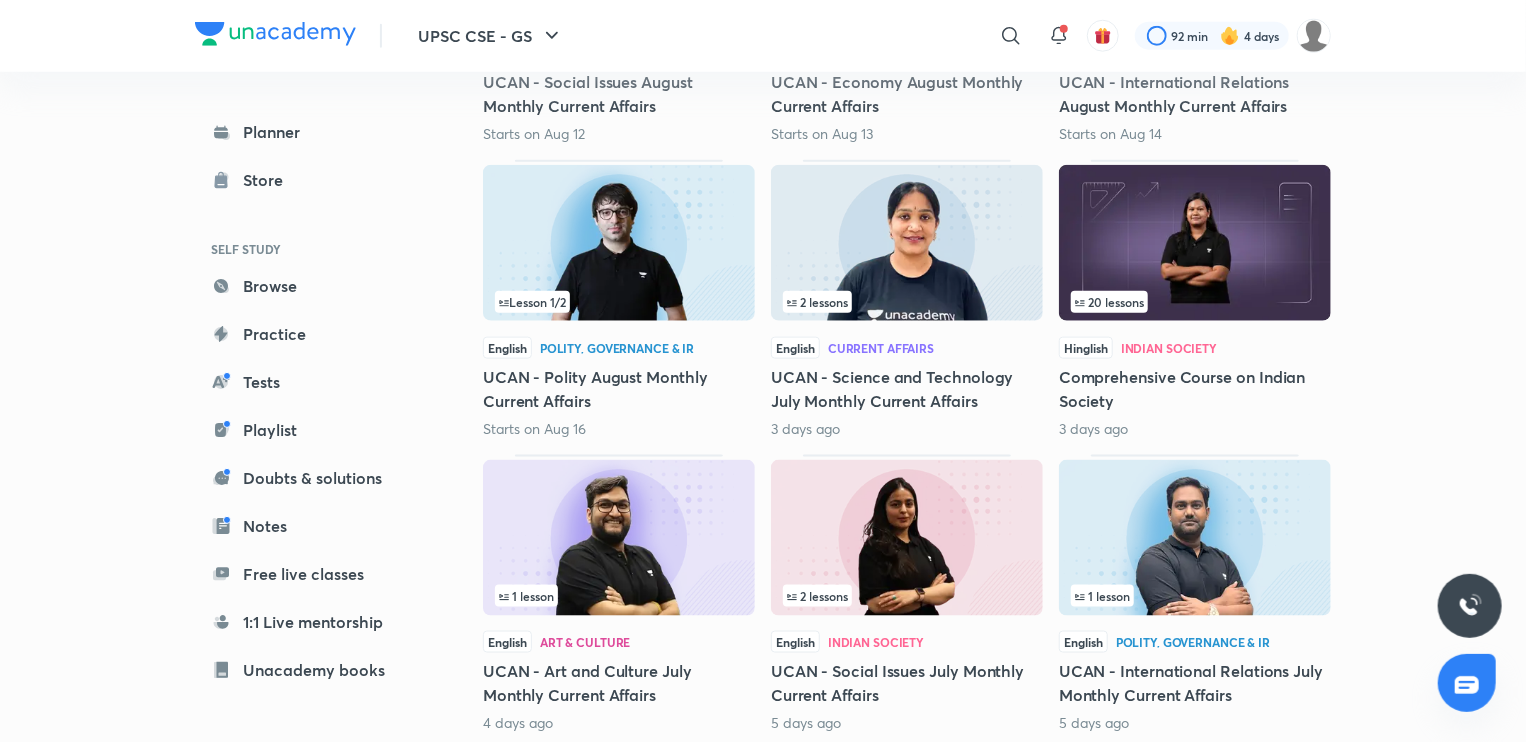 scroll, scrollTop: 1108, scrollLeft: 0, axis: vertical 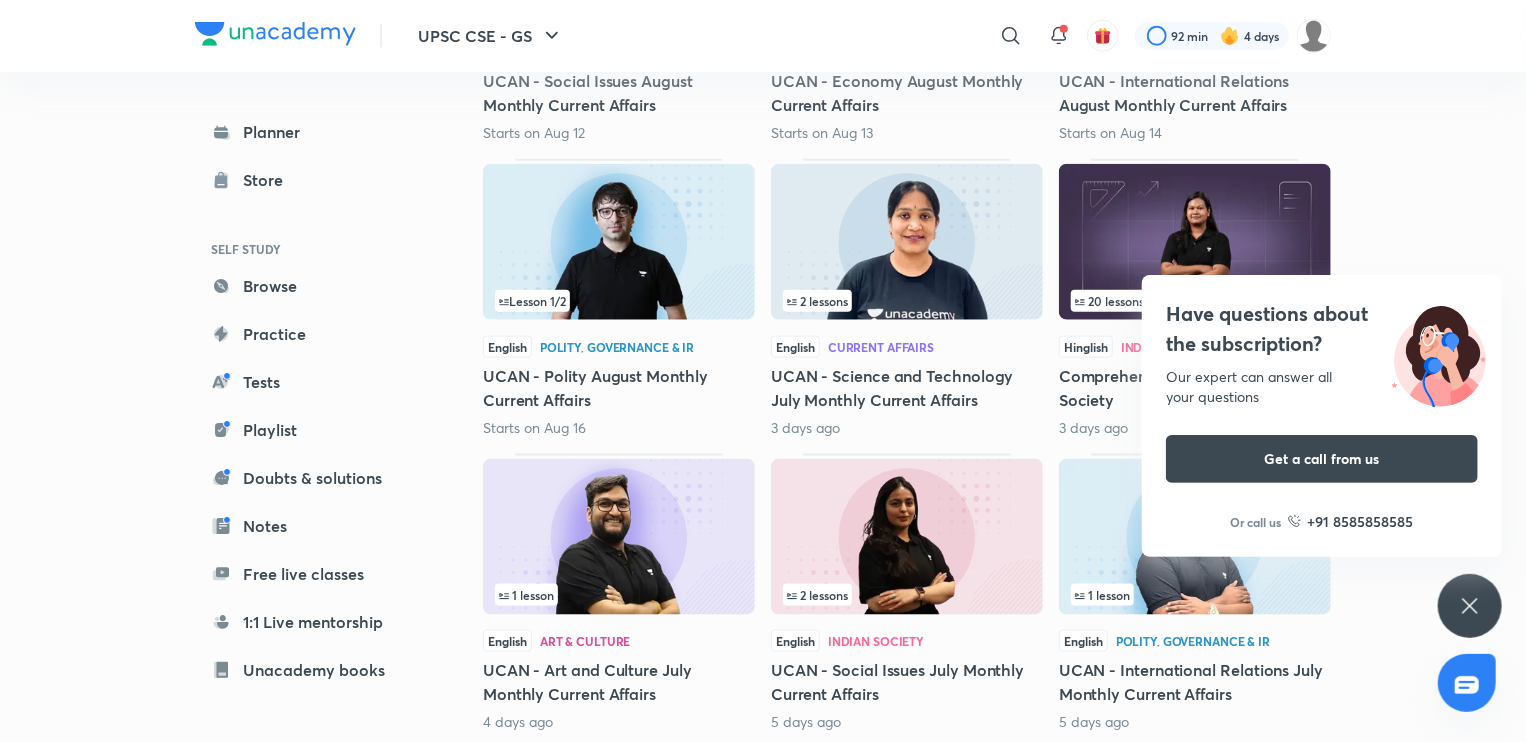 click 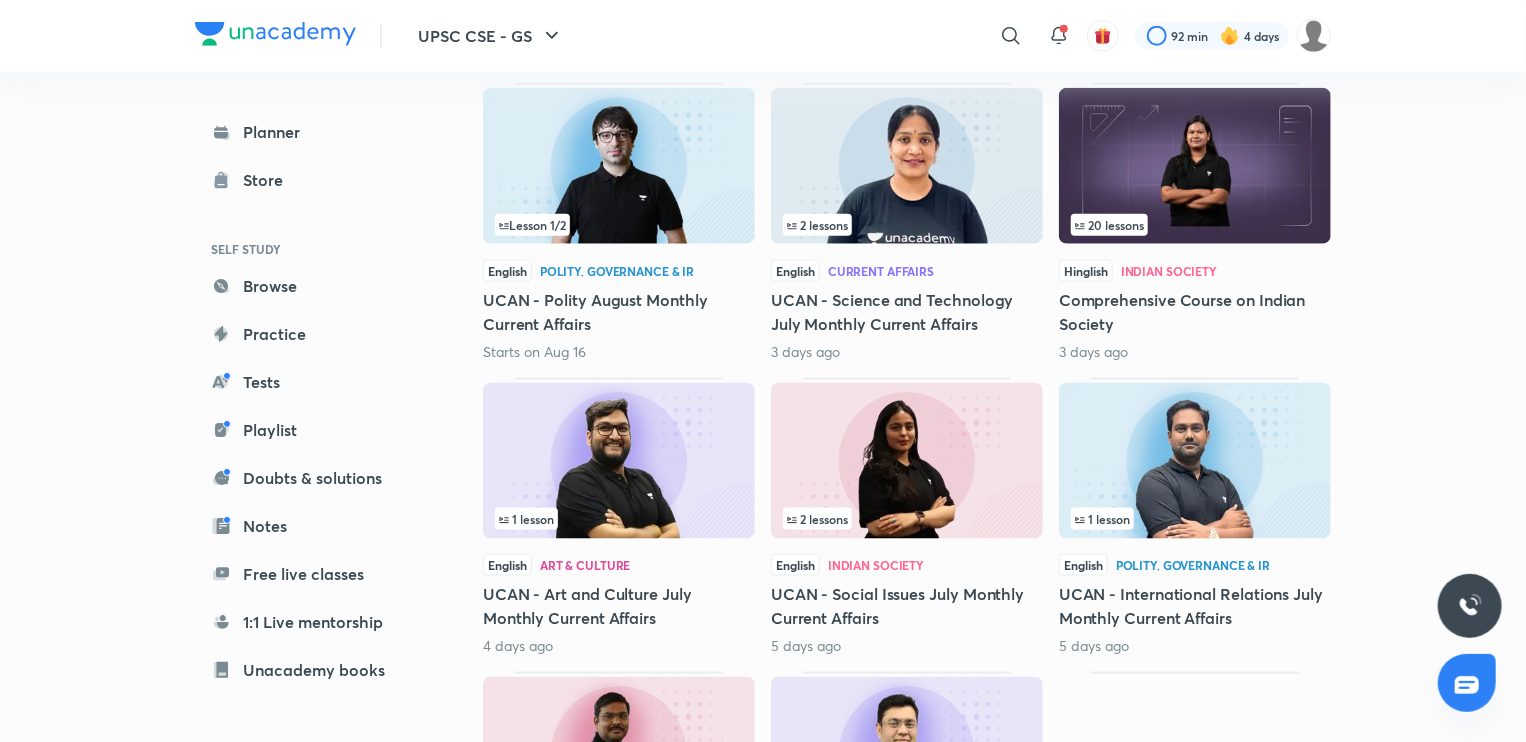scroll, scrollTop: 1185, scrollLeft: 0, axis: vertical 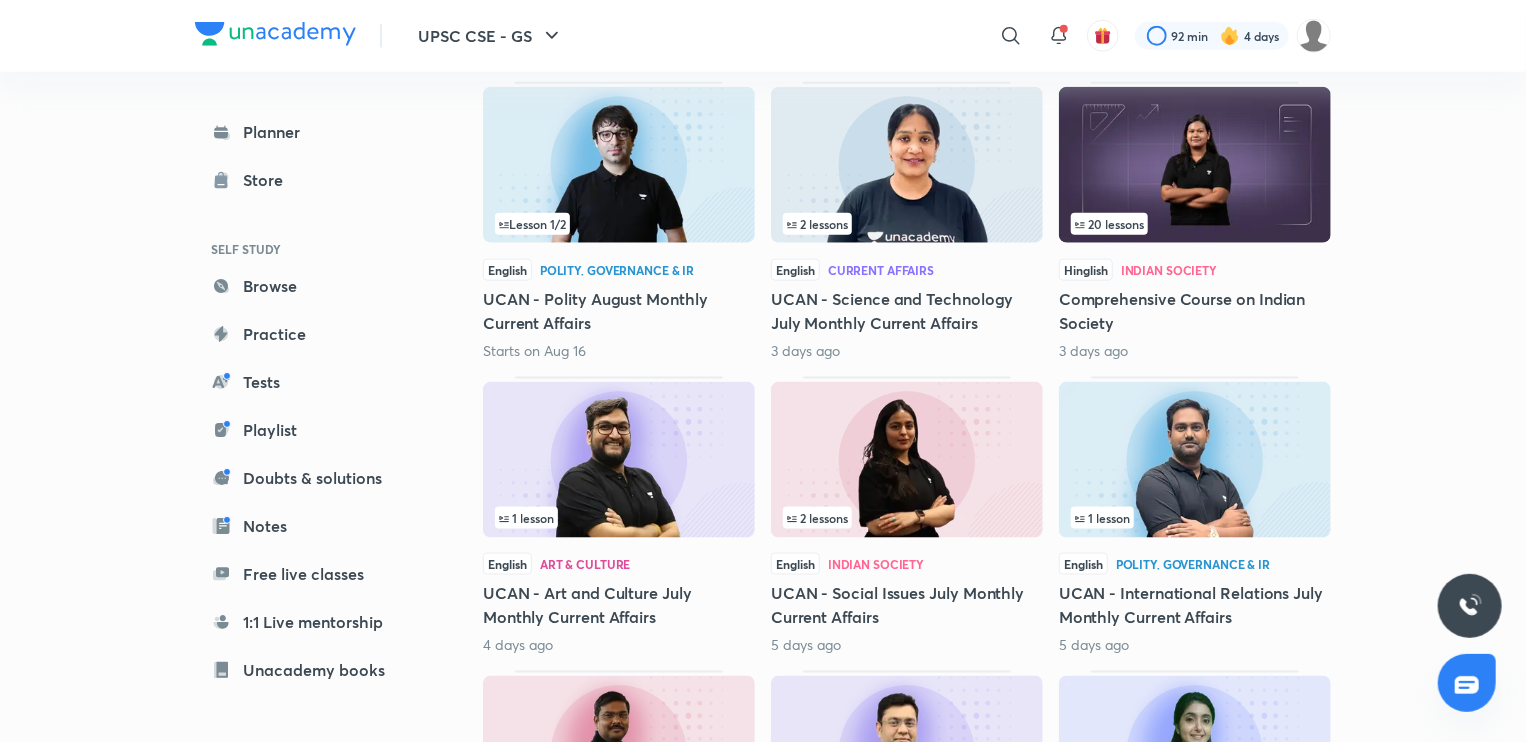 click on "1   lesson" at bounding box center (1195, 518) 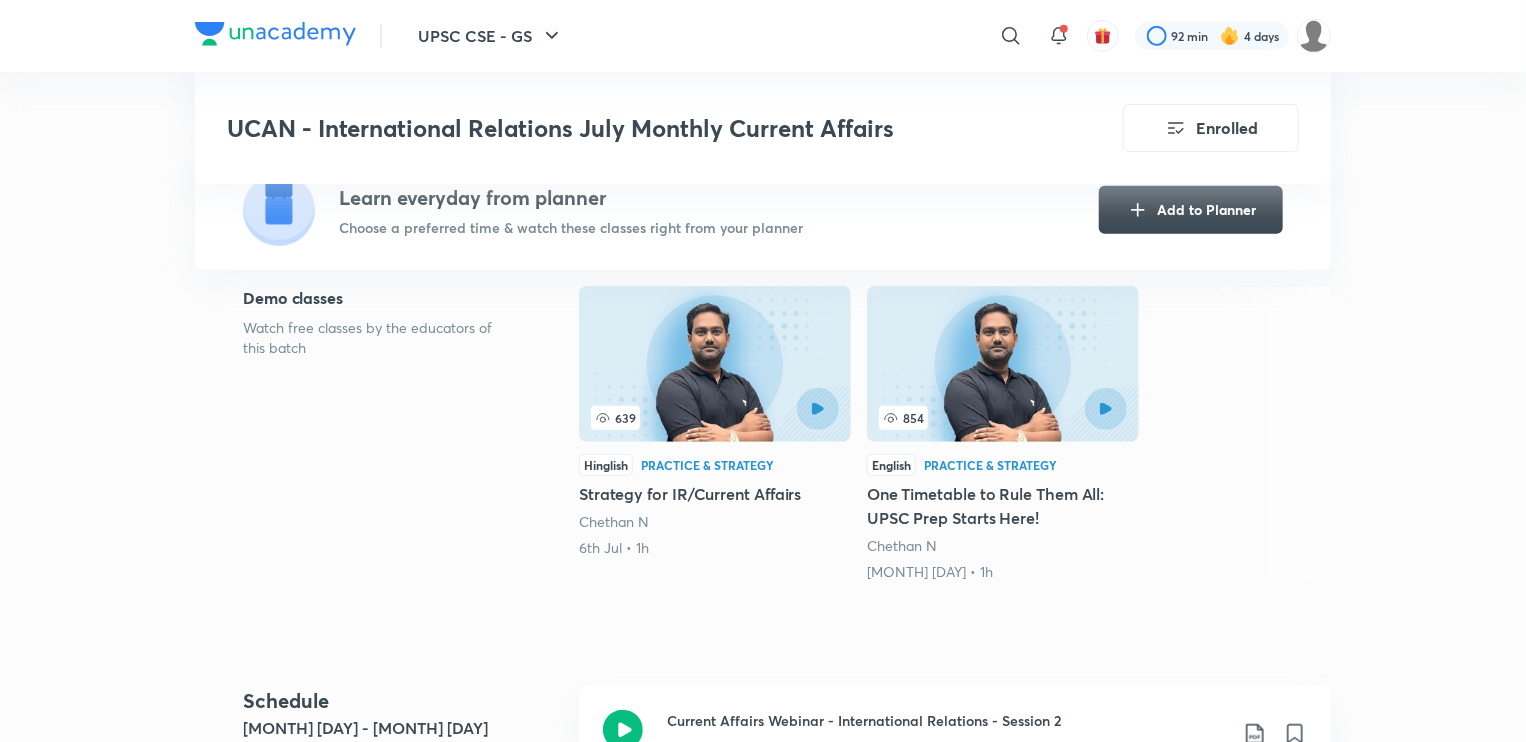 scroll, scrollTop: 472, scrollLeft: 0, axis: vertical 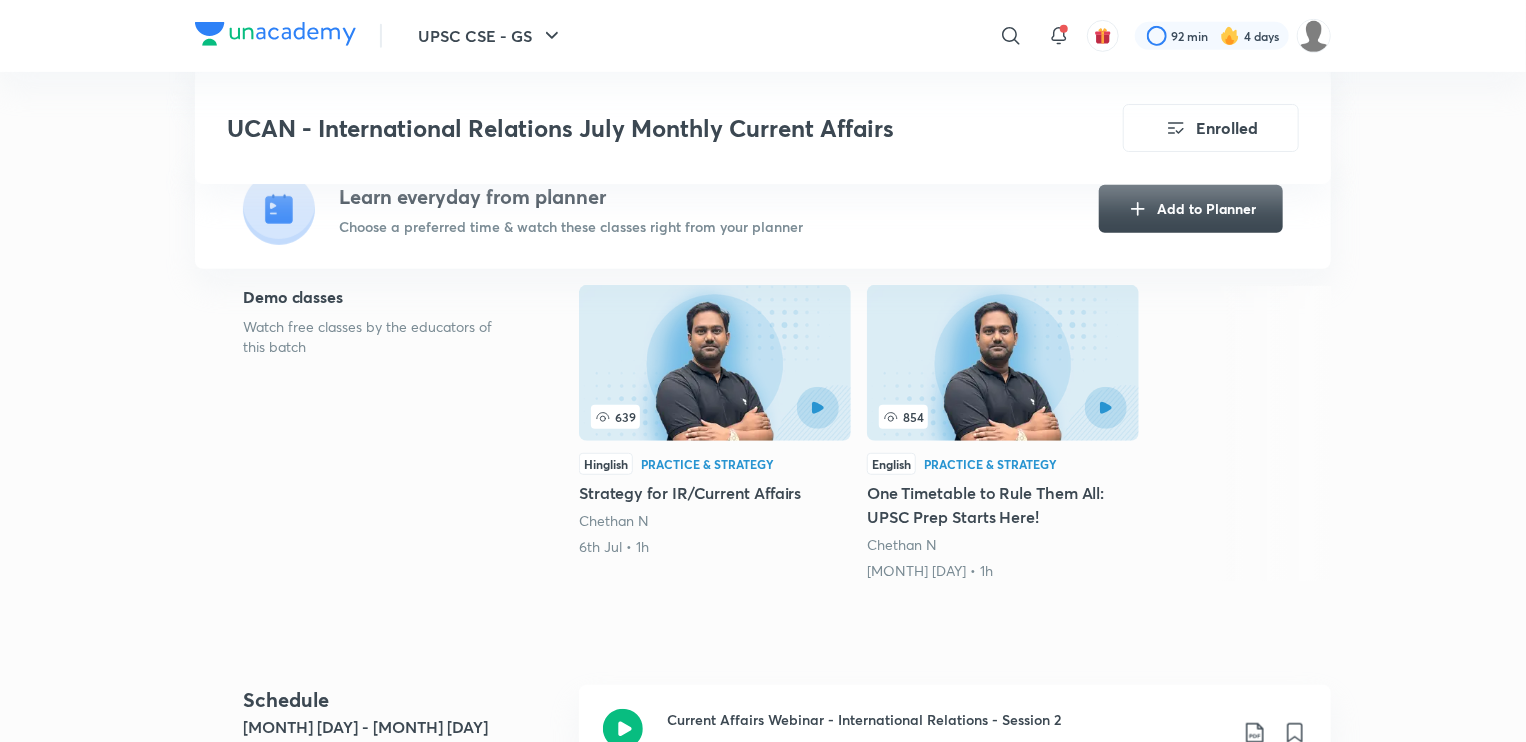 click on "854" at bounding box center (1003, 408) 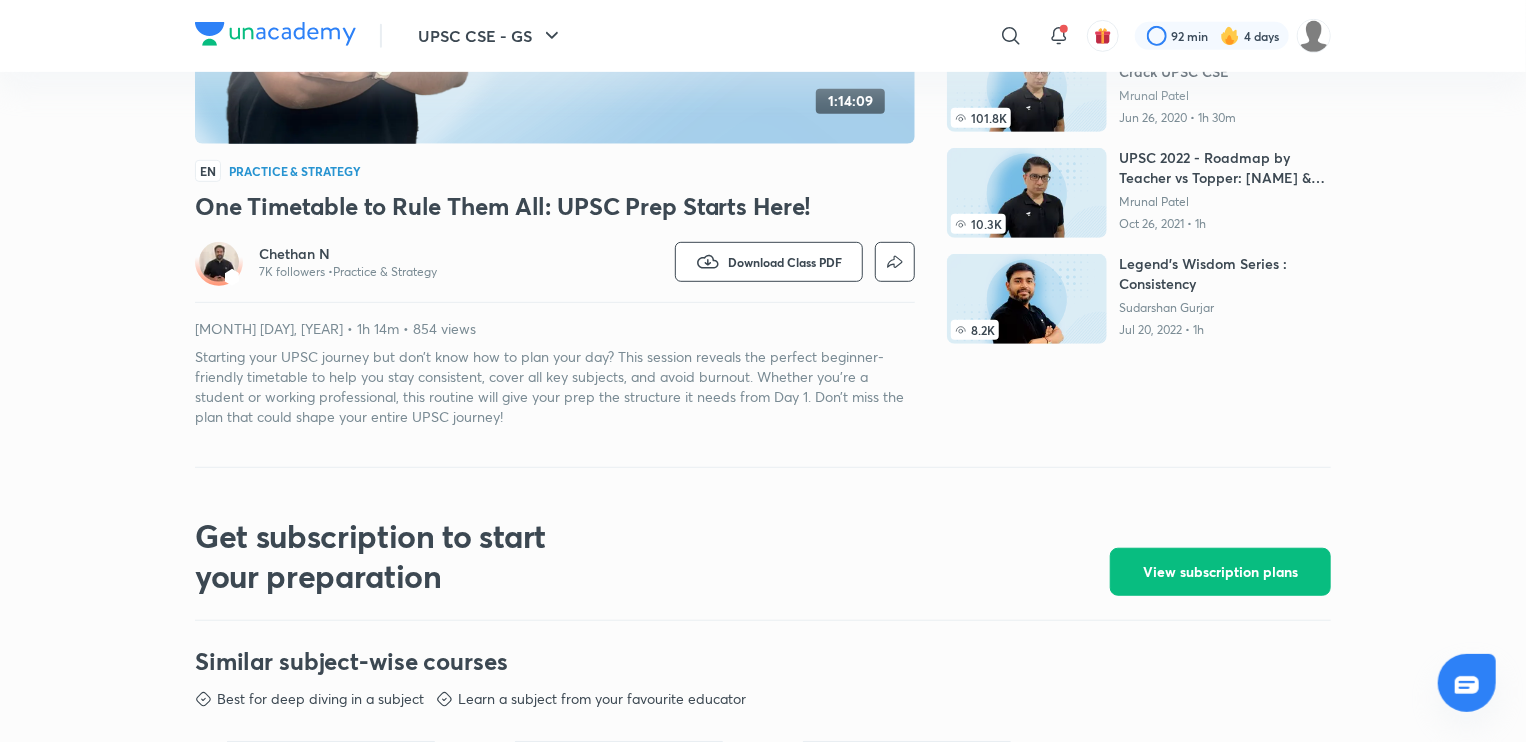 scroll, scrollTop: 0, scrollLeft: 0, axis: both 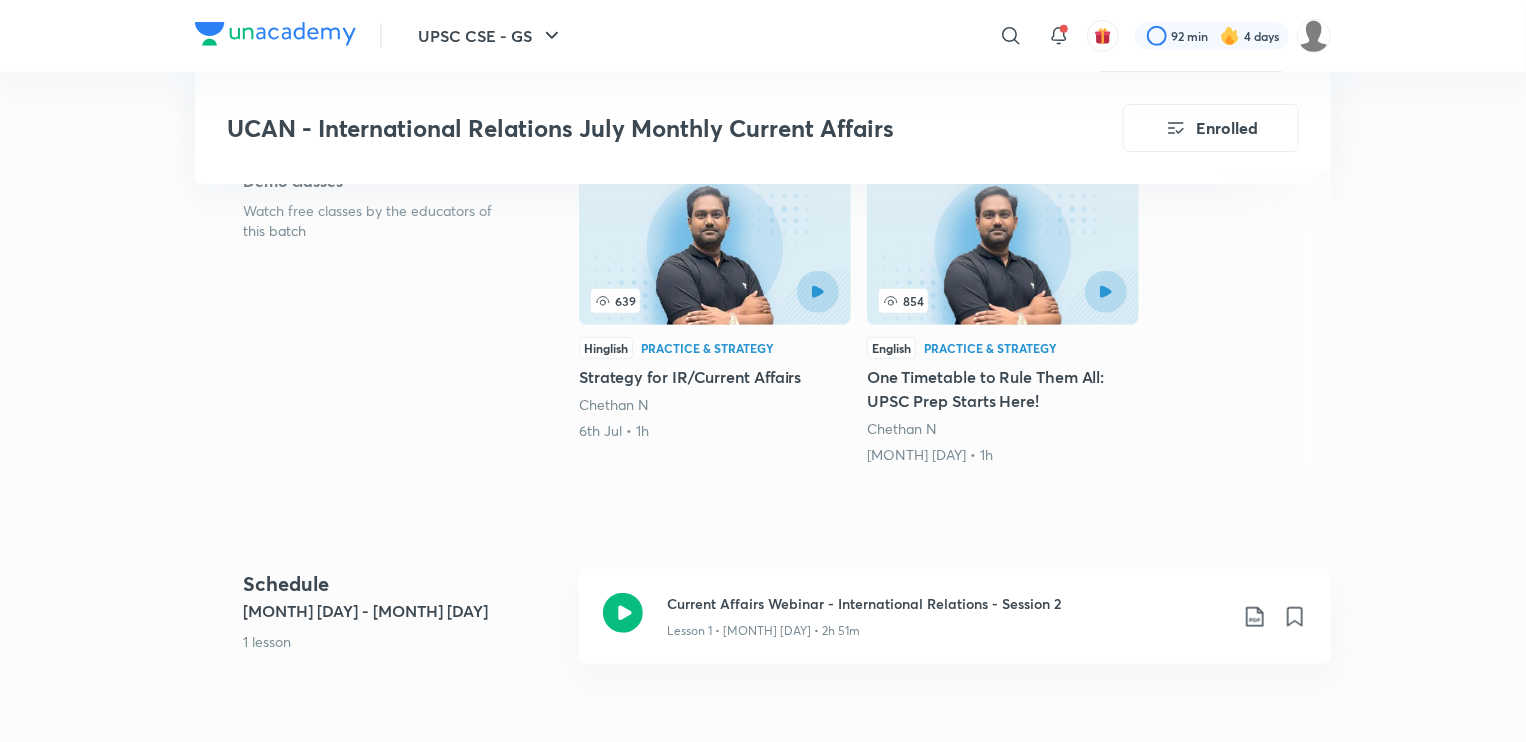 click on "639" at bounding box center (715, 292) 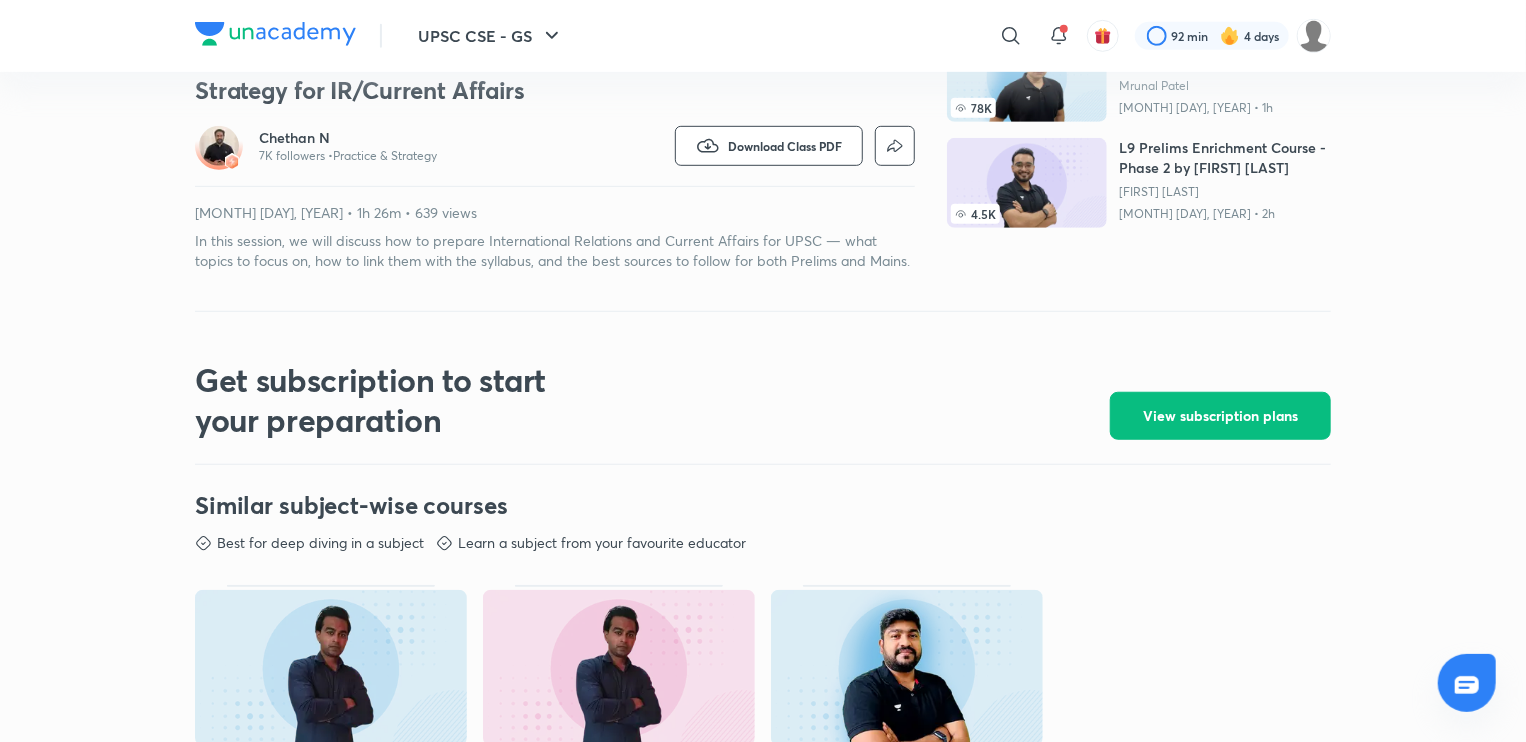 scroll, scrollTop: 0, scrollLeft: 0, axis: both 